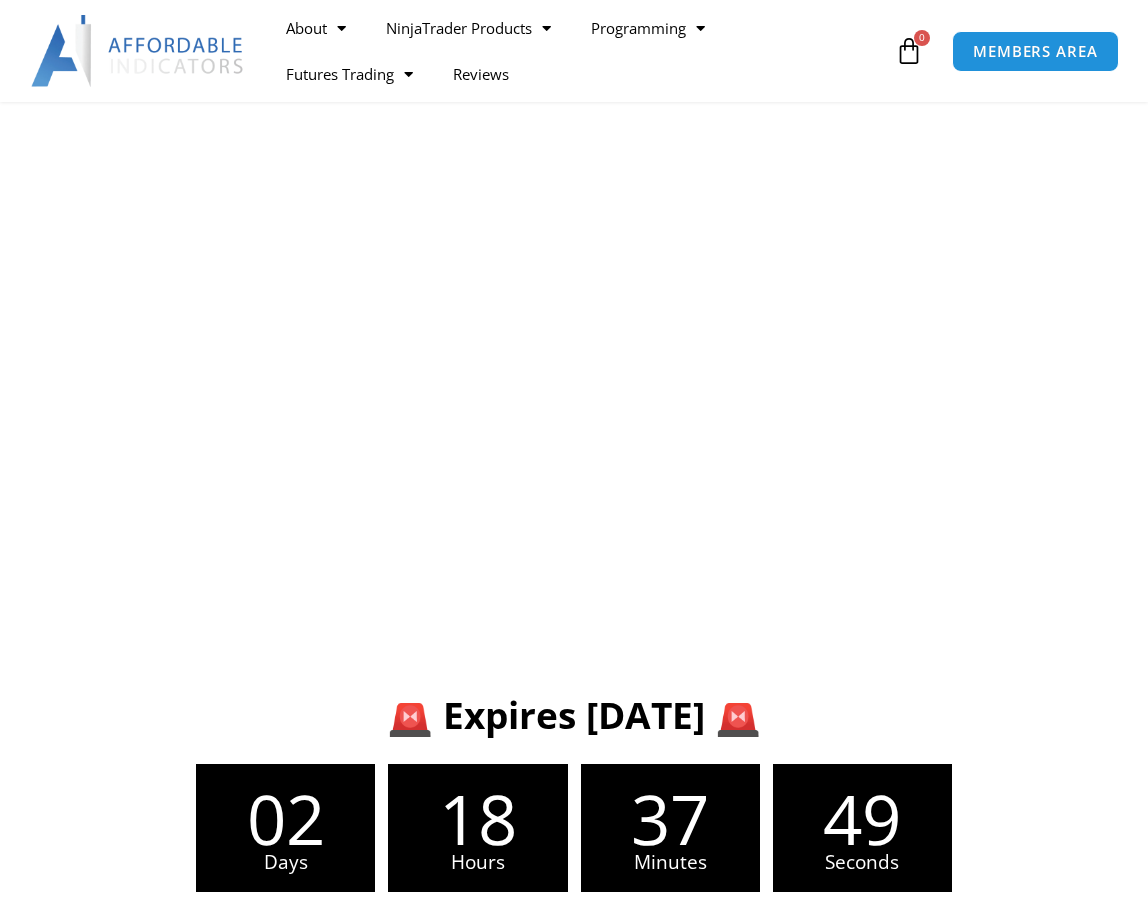 scroll, scrollTop: 1122, scrollLeft: 0, axis: vertical 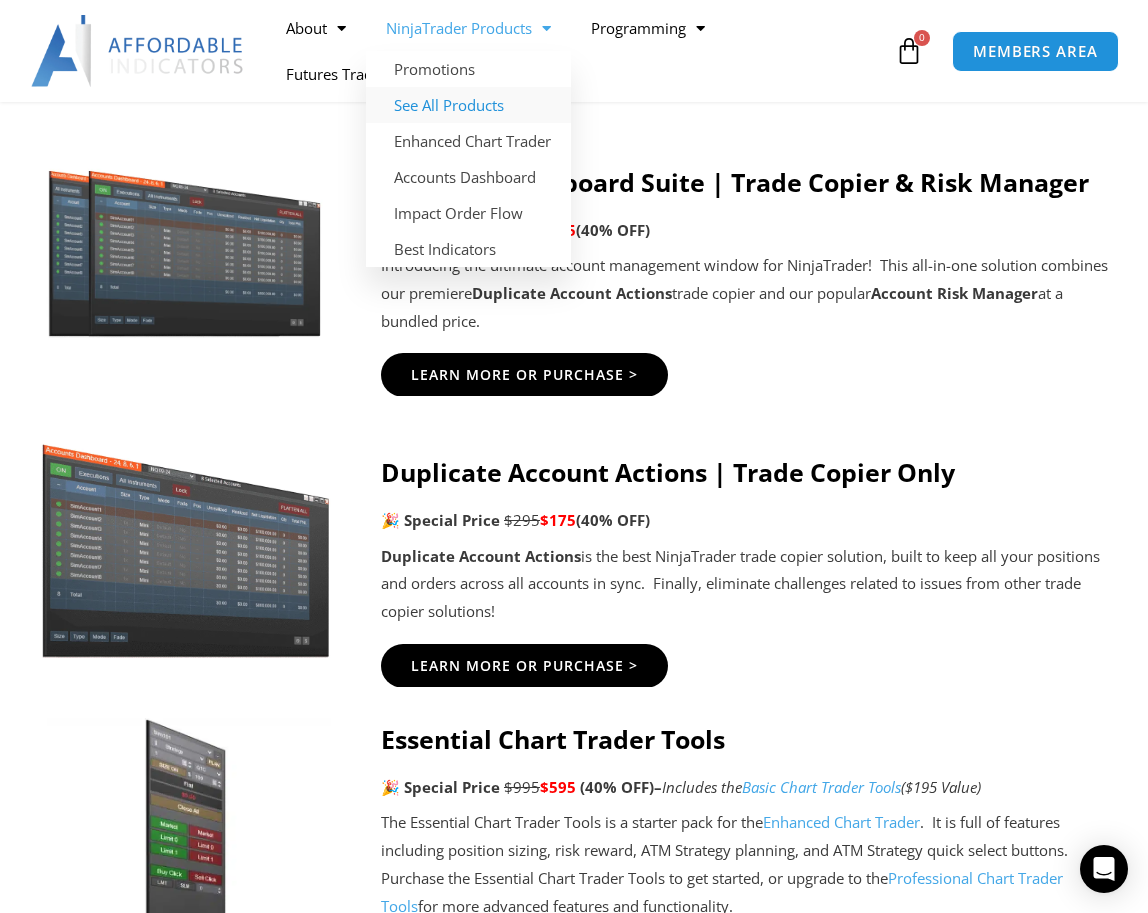 click on "See All Products" 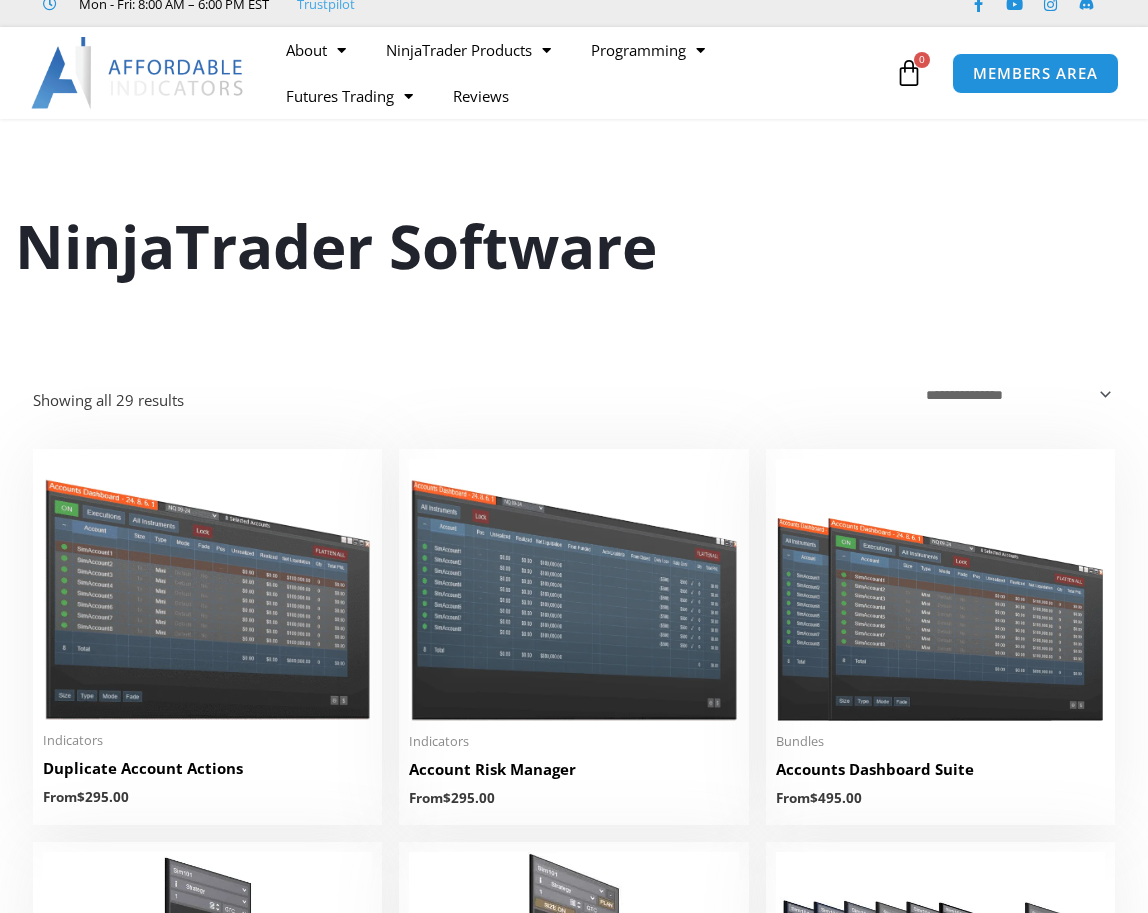 scroll, scrollTop: 102, scrollLeft: 0, axis: vertical 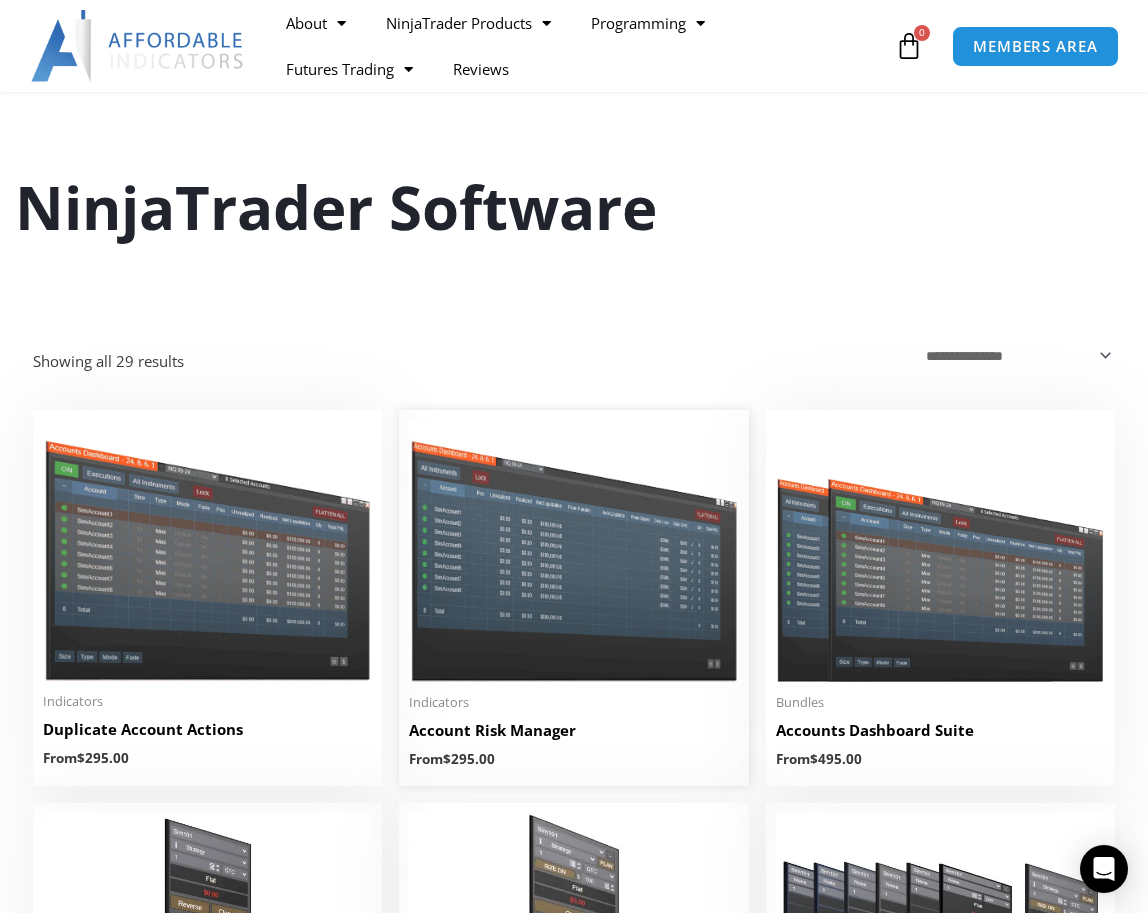 click at bounding box center [573, 551] 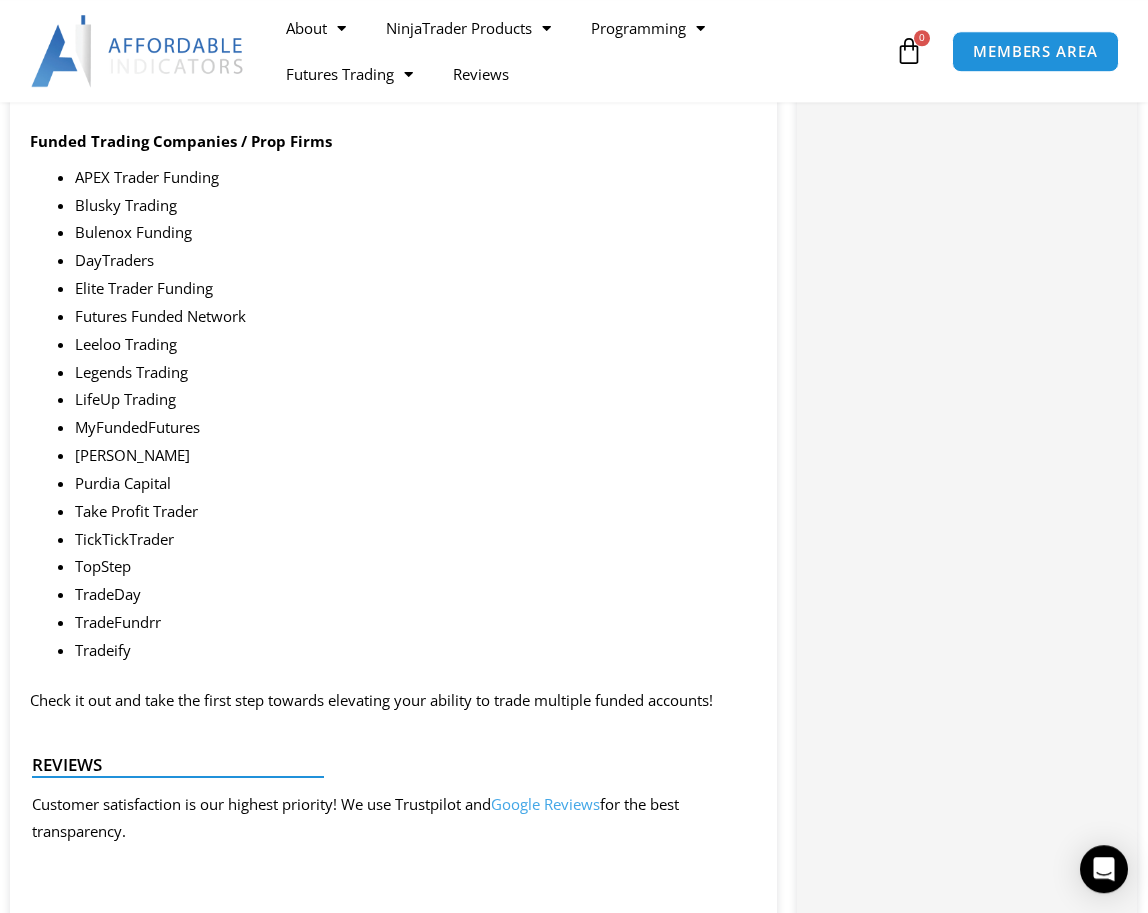scroll, scrollTop: 2448, scrollLeft: 0, axis: vertical 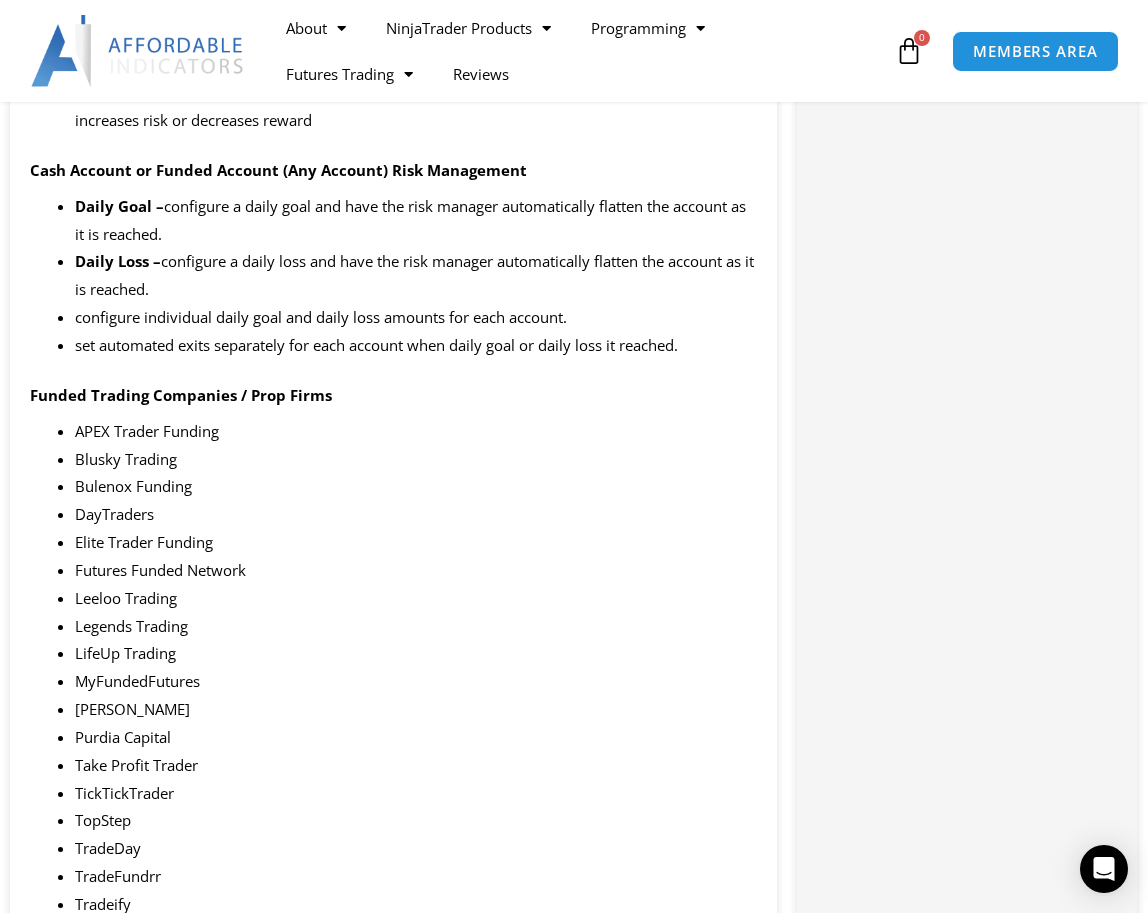 click at bounding box center (138, 51) 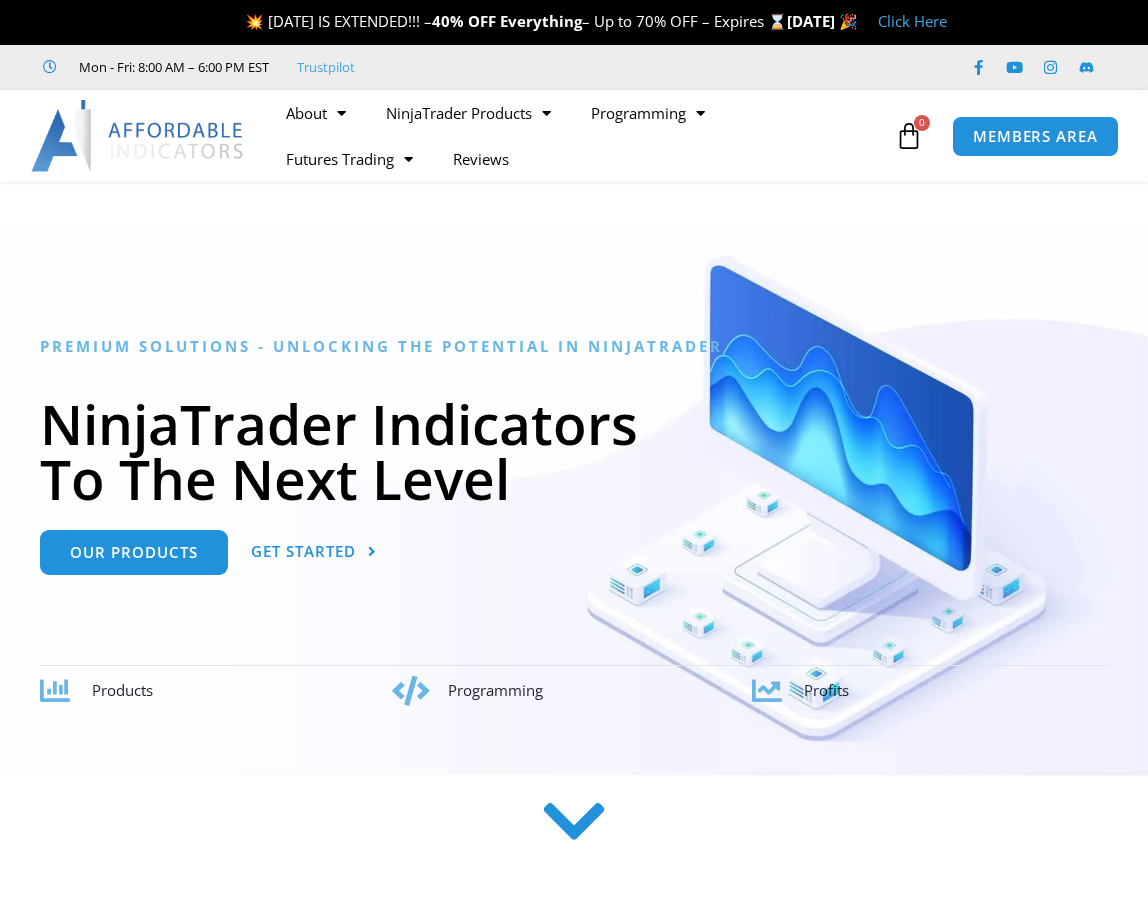 scroll, scrollTop: 0, scrollLeft: 0, axis: both 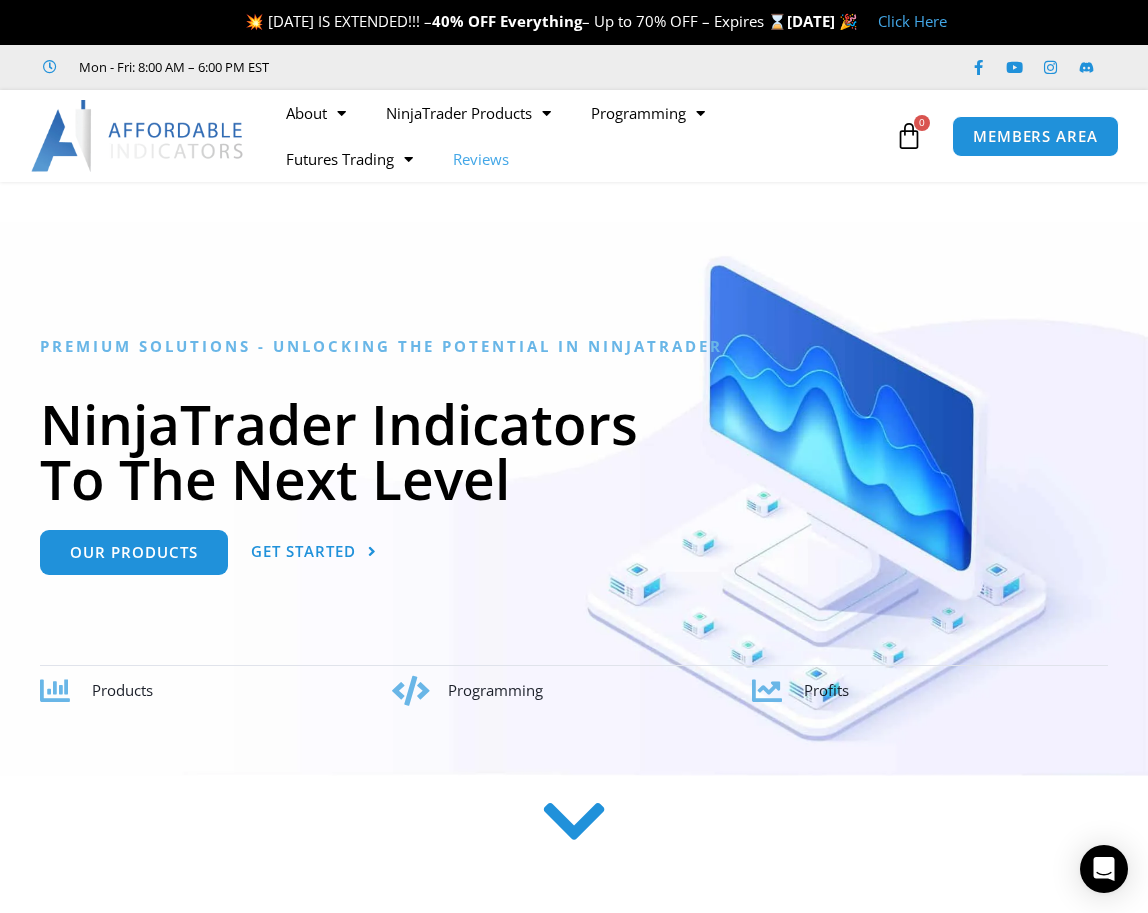 click on "Reviews" 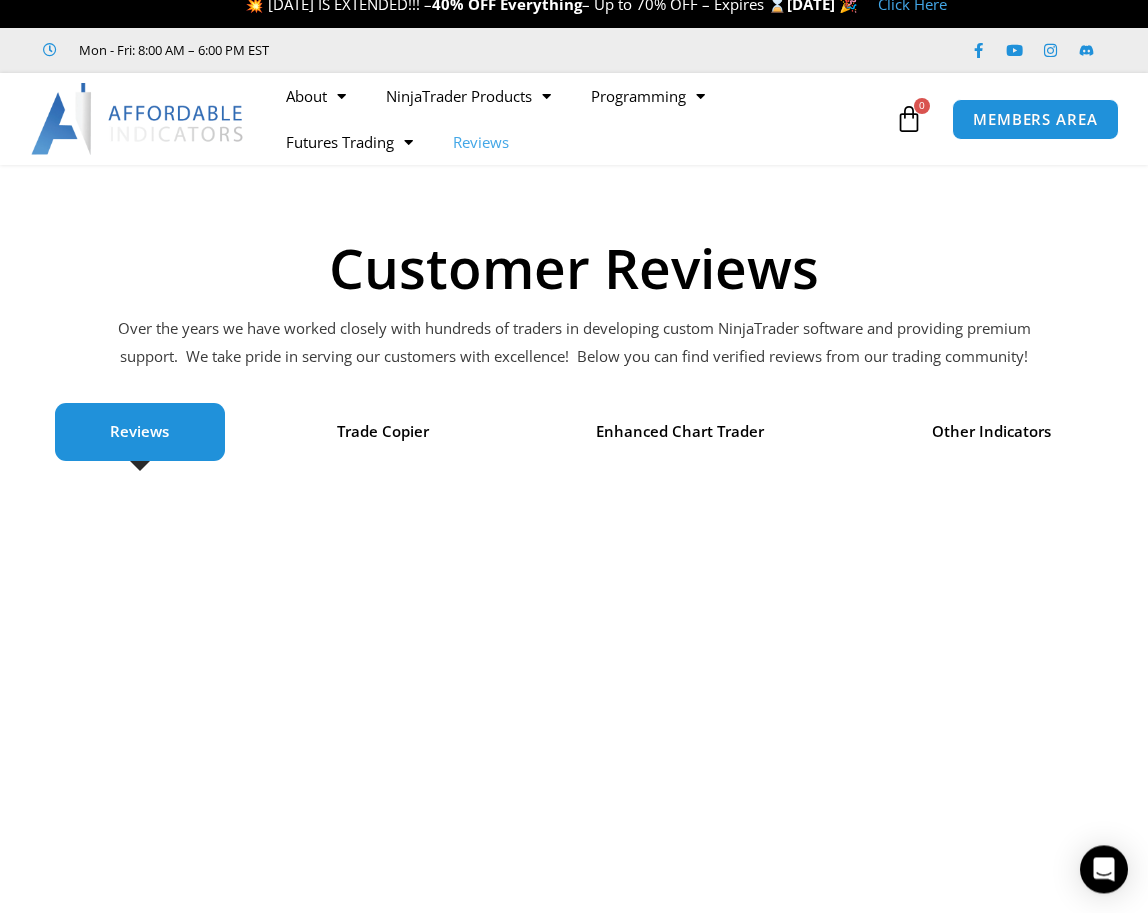 scroll, scrollTop: 0, scrollLeft: 0, axis: both 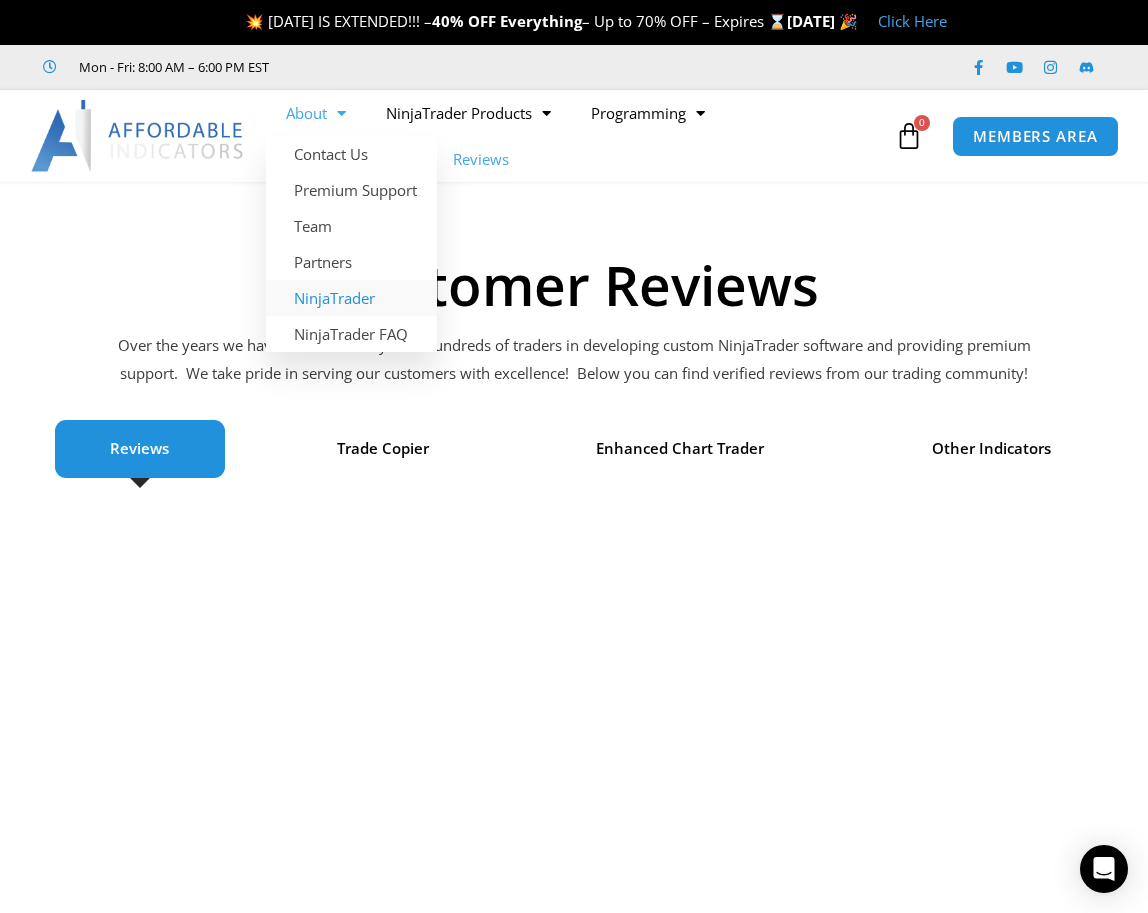 click on "NinjaTrader" 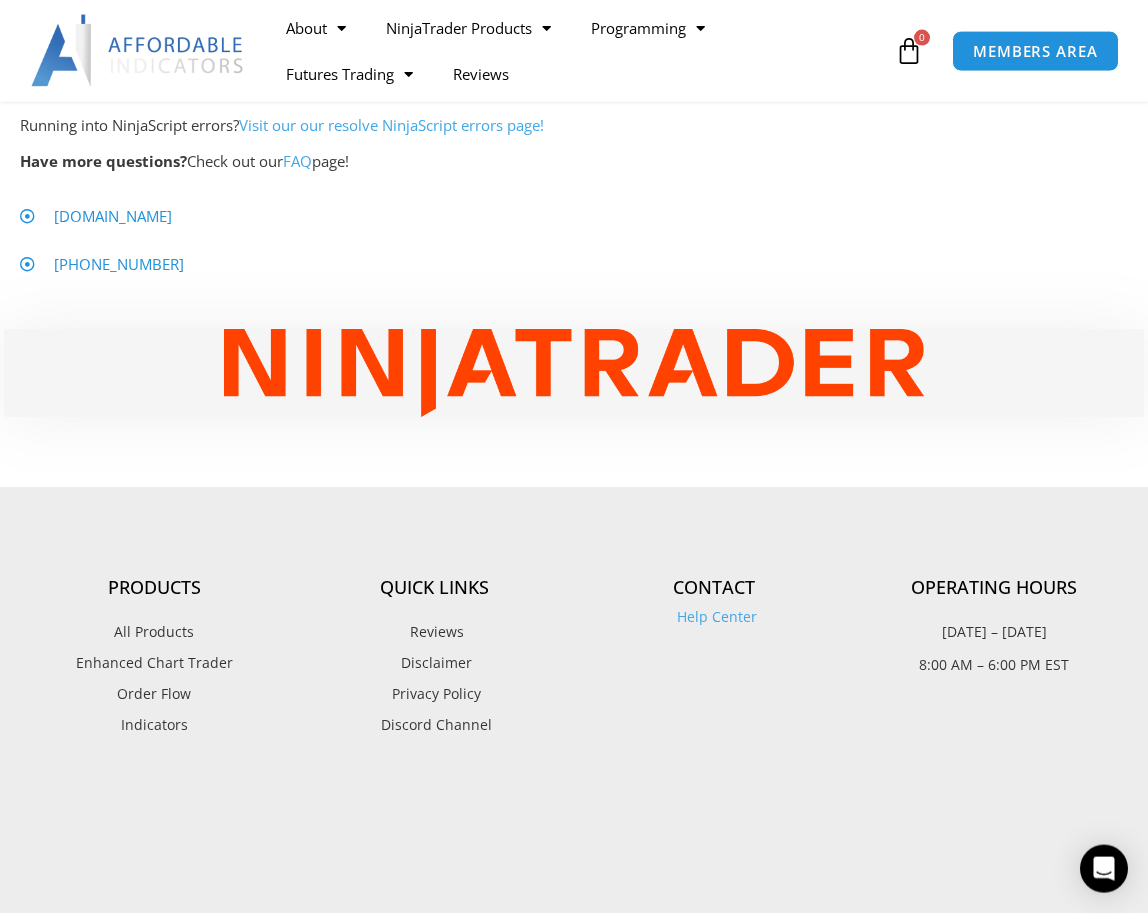 scroll, scrollTop: 1224, scrollLeft: 0, axis: vertical 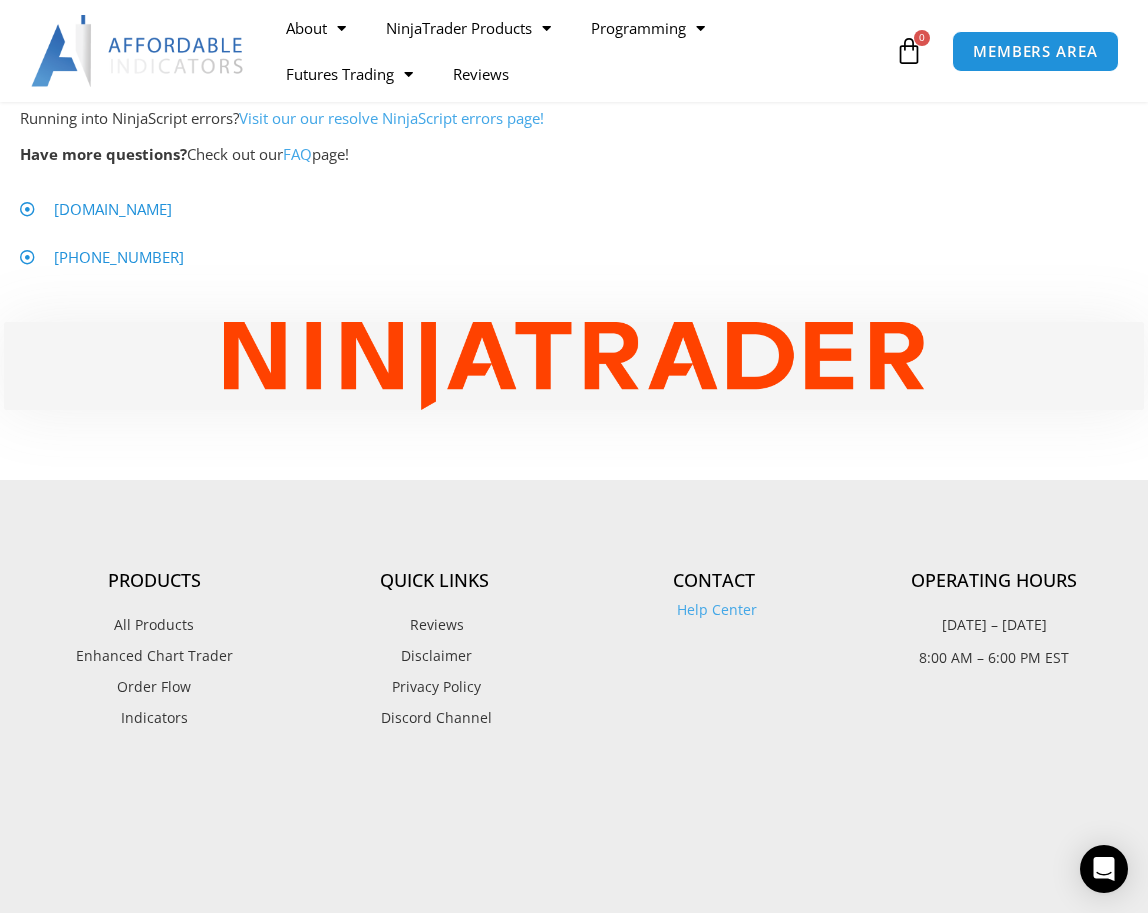 click on "Discord Channel" at bounding box center (434, 718) 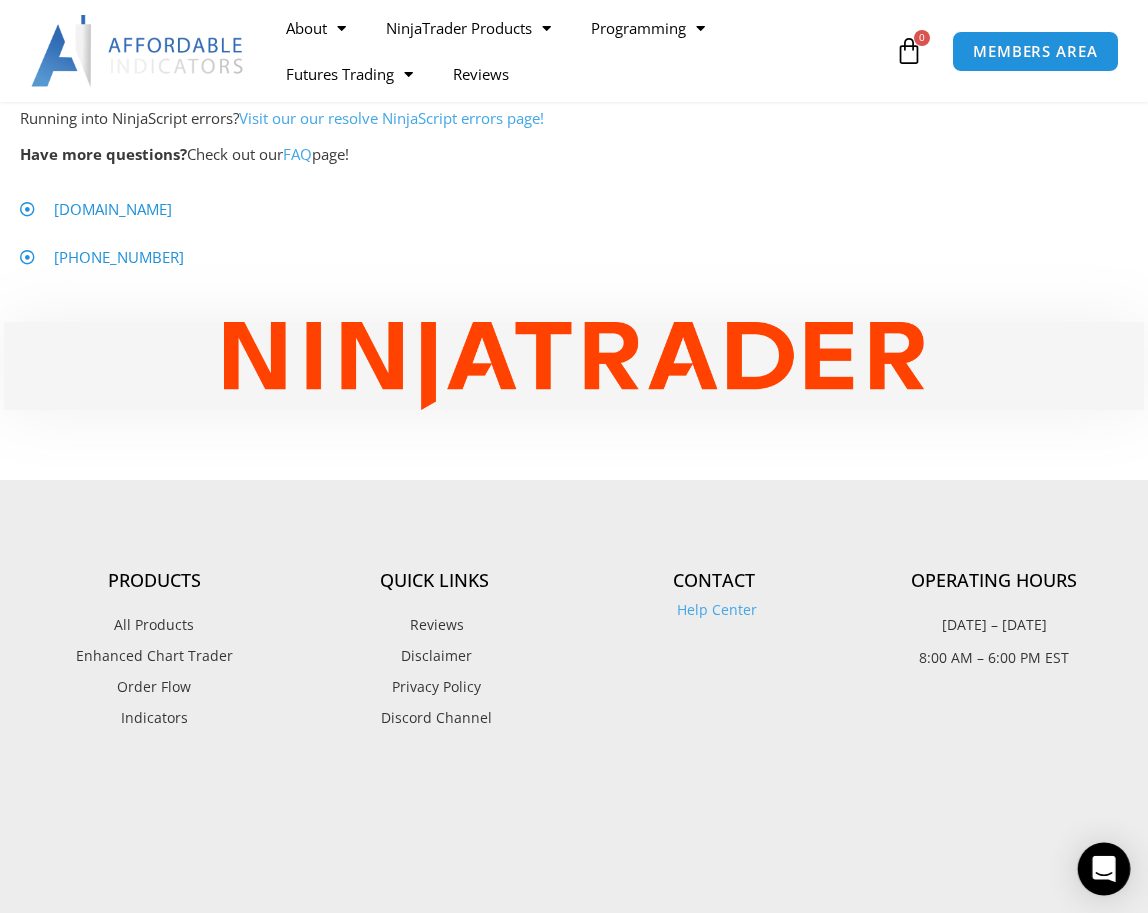 click 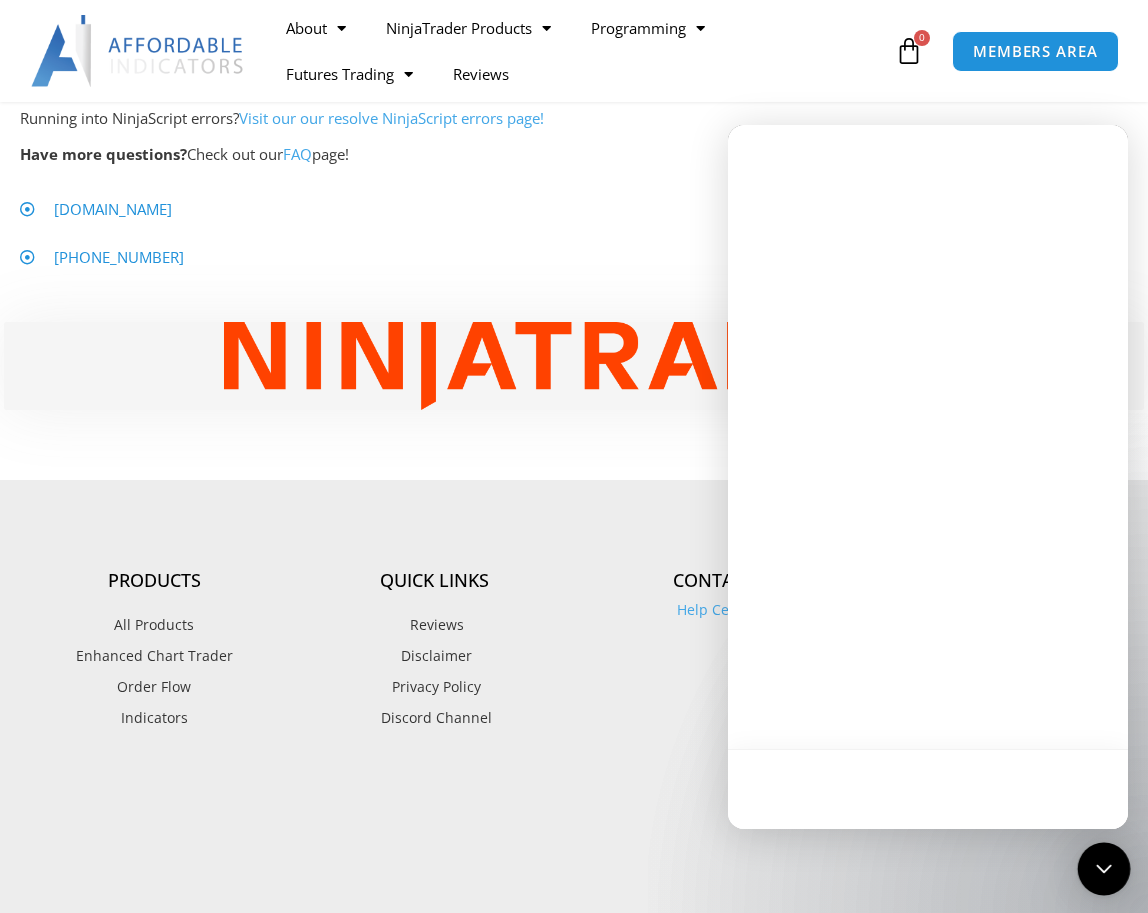 scroll, scrollTop: 0, scrollLeft: 0, axis: both 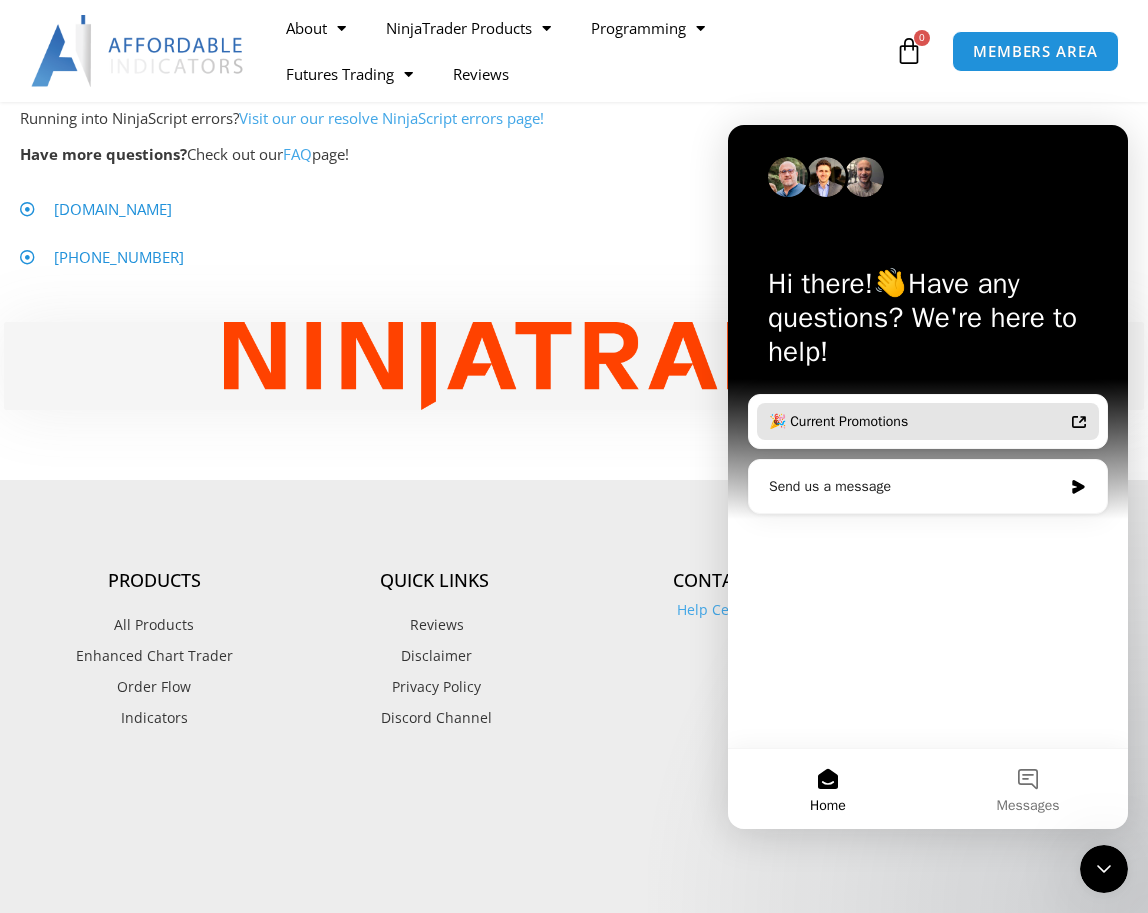 click on "🎉 Current Promotions" at bounding box center (916, 421) 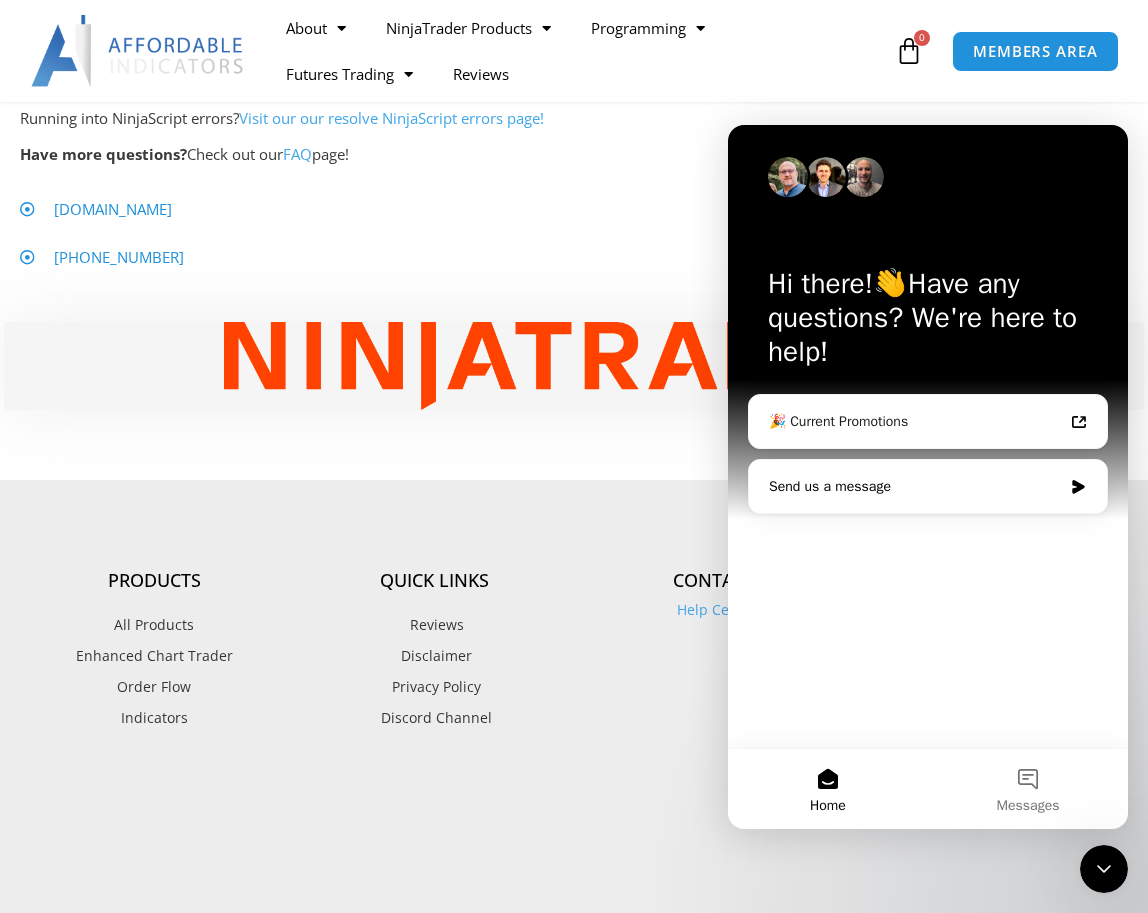 click on "Send us a message" at bounding box center (915, 486) 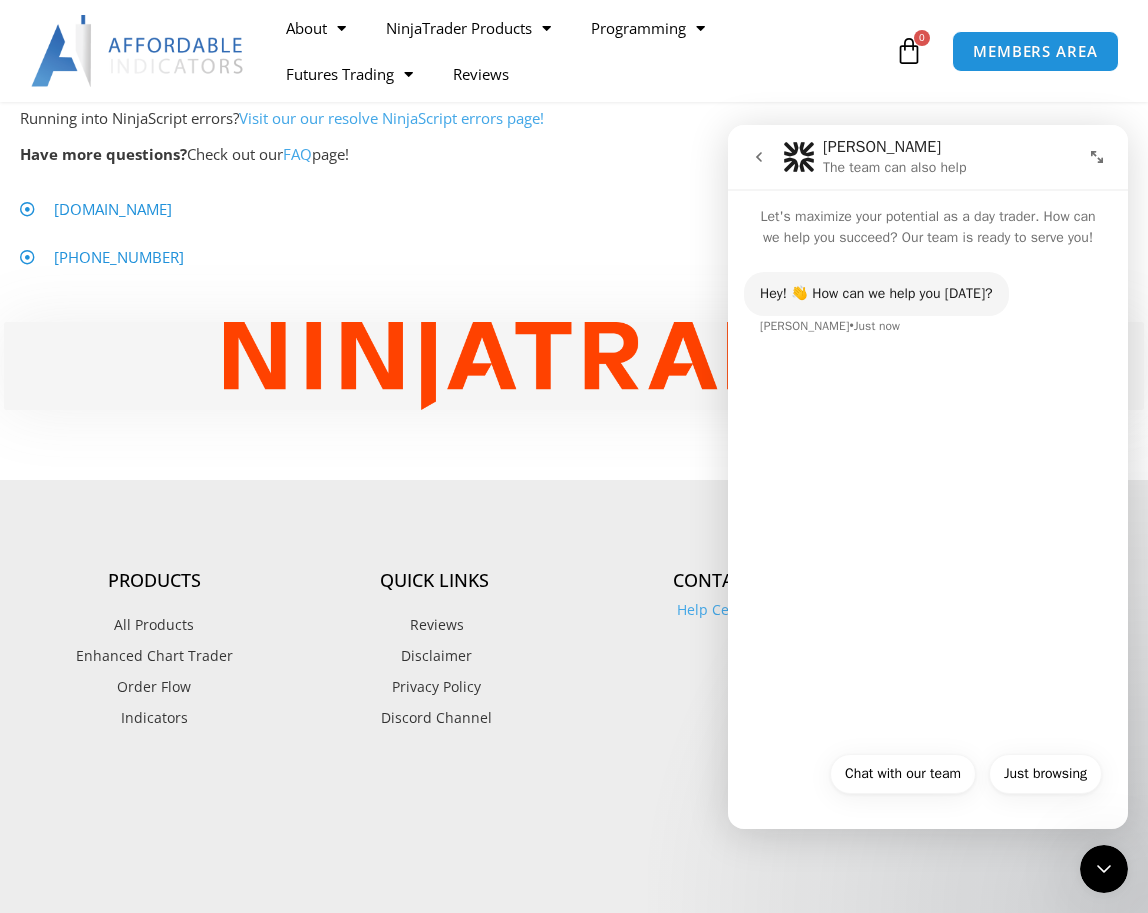 click on "Hey! 👋 How can we help you today? Solomon  •  Just now" at bounding box center [928, 316] 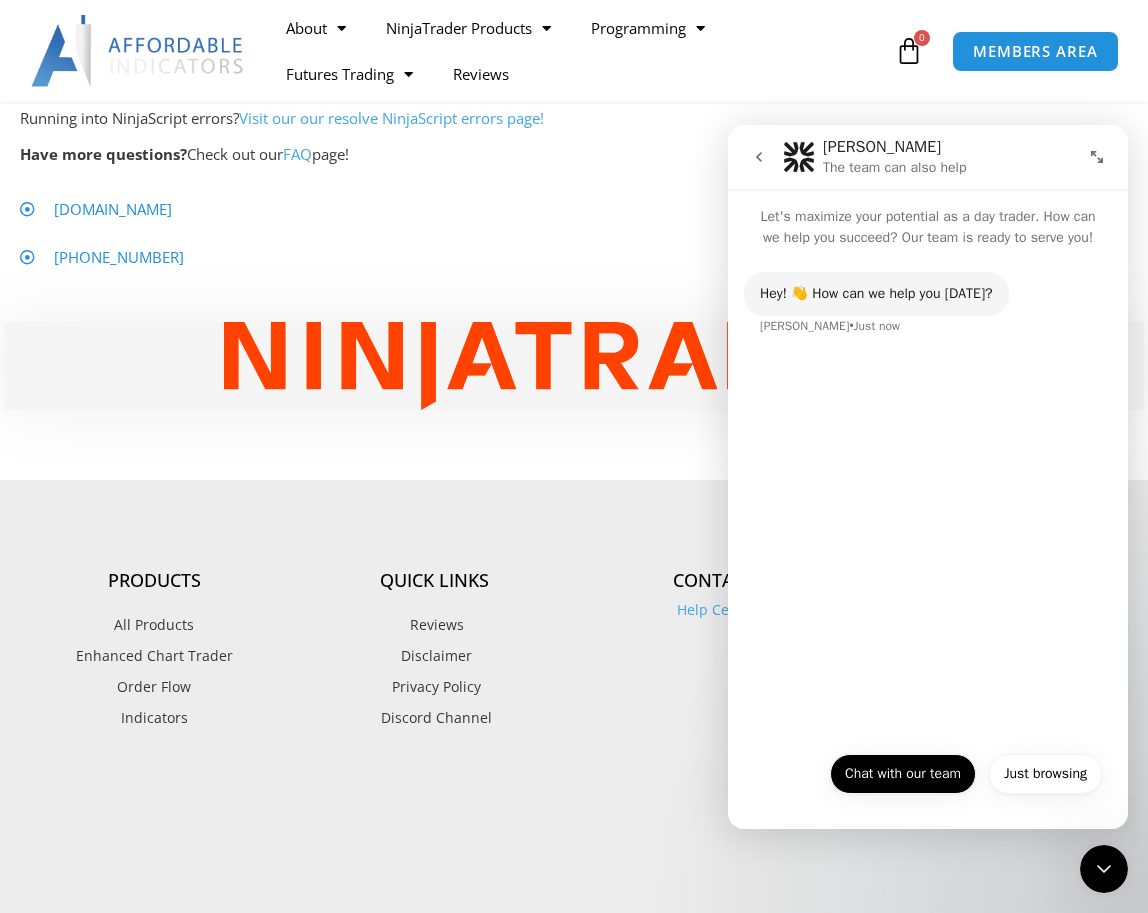 click on "Chat with our team" at bounding box center (903, 774) 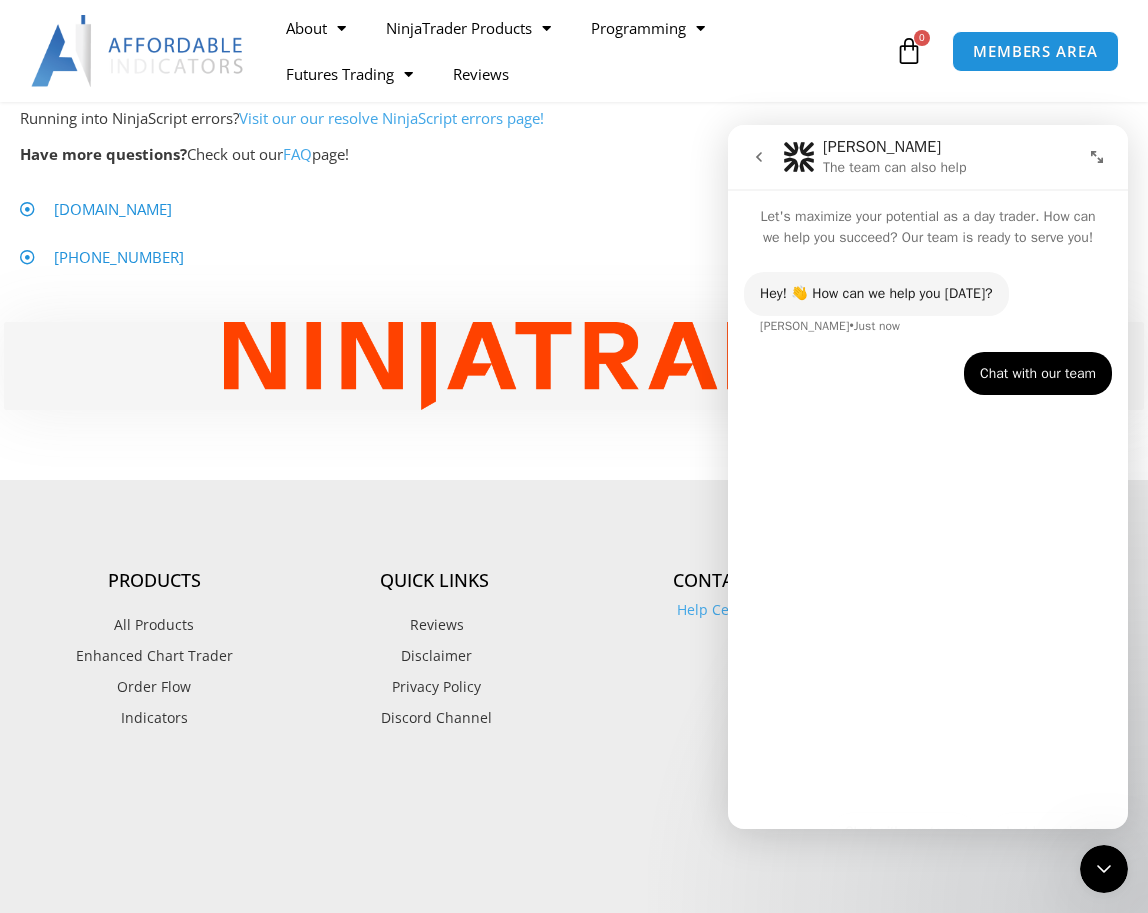 click on "Hey! 👋 How can we help you today? Solomon  •  Just now Chat with our team  •  Just now" at bounding box center [928, 530] 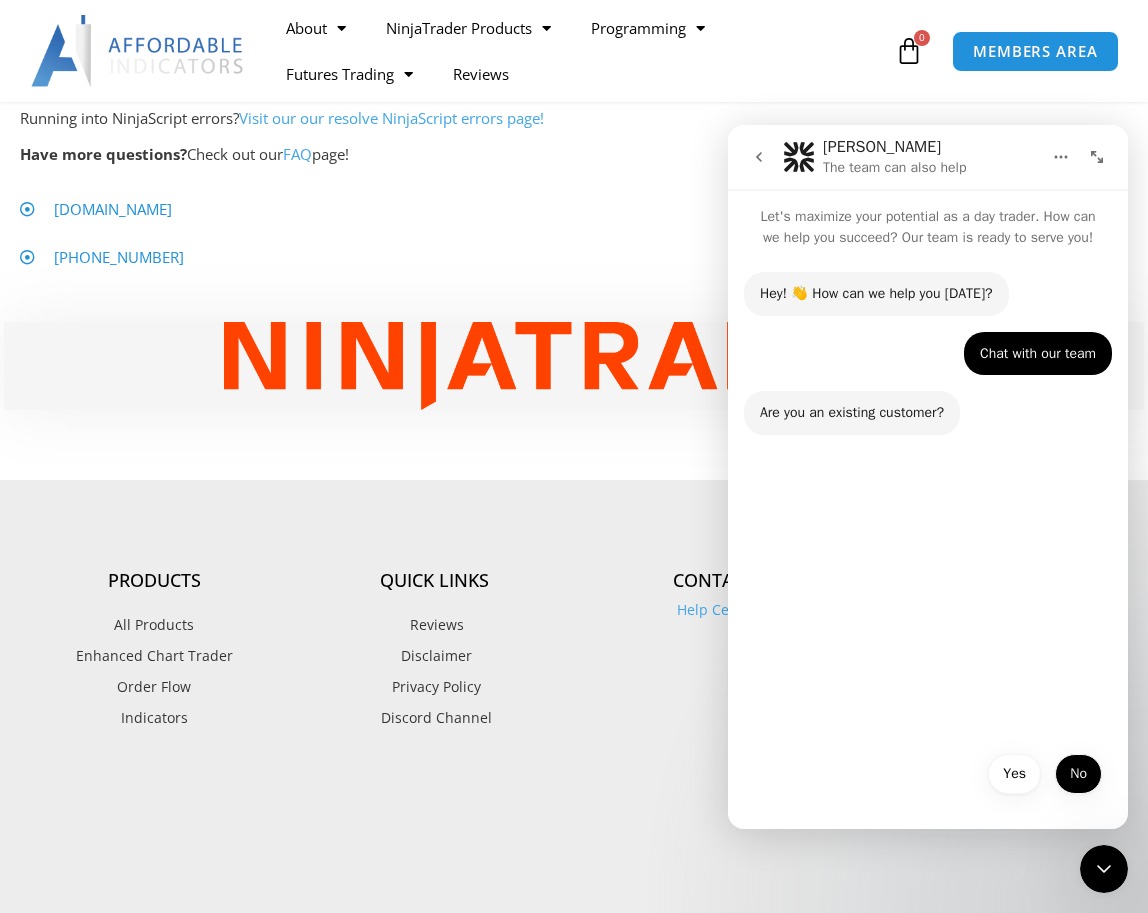 click on "No" at bounding box center [1078, 774] 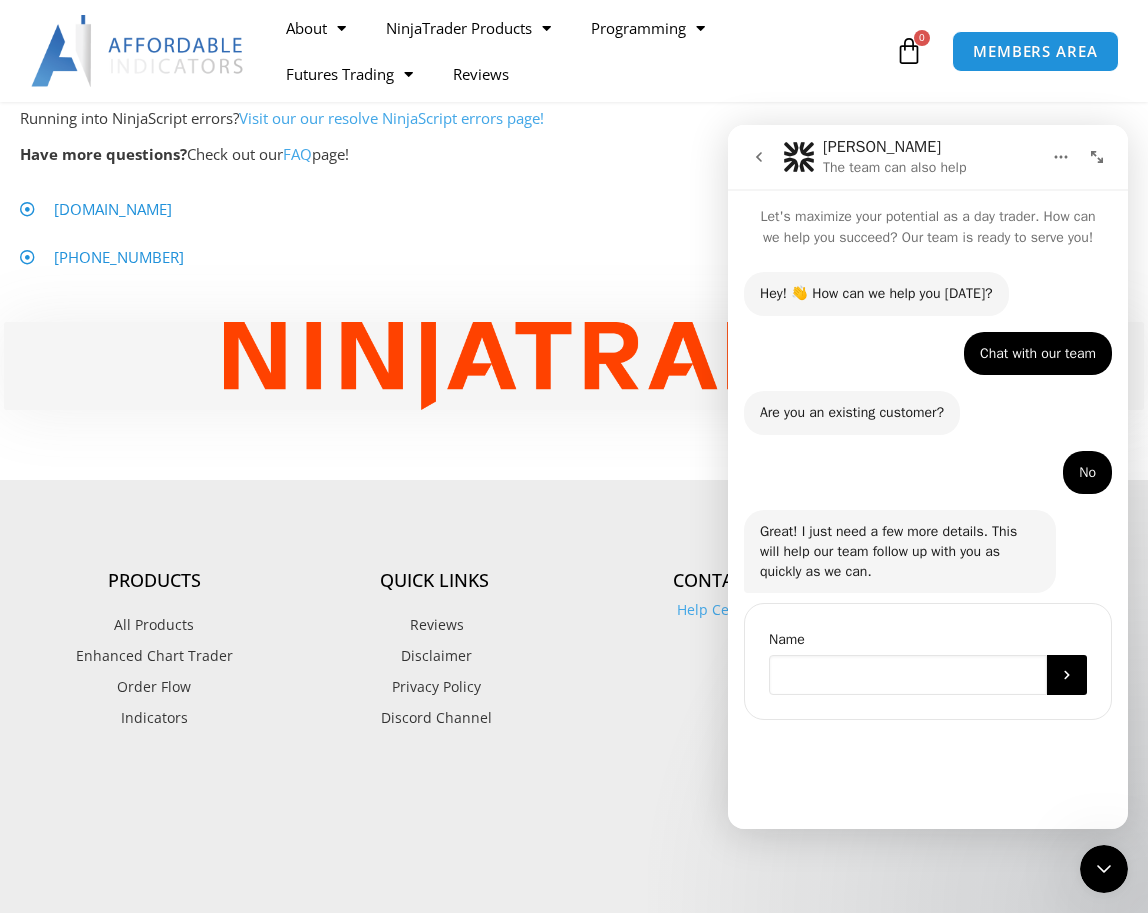 click at bounding box center [908, 675] 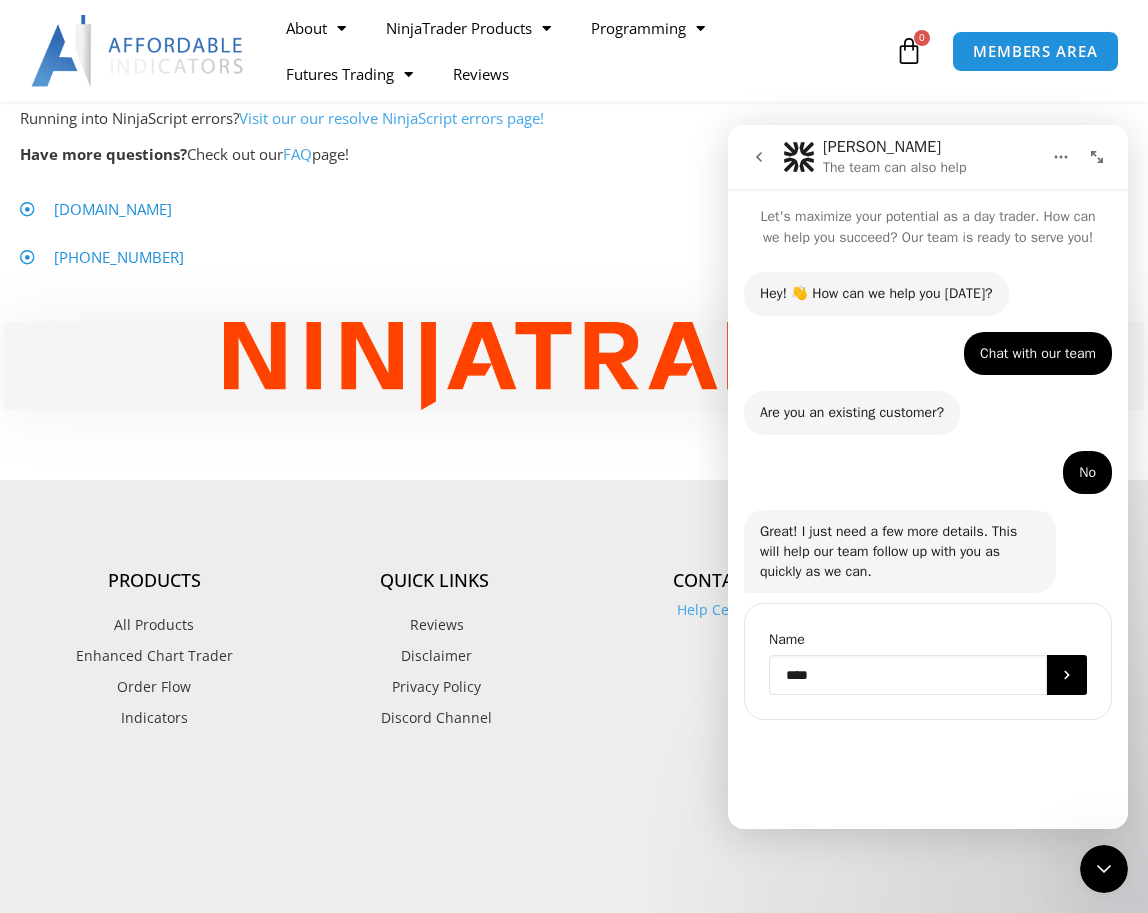 type on "*****" 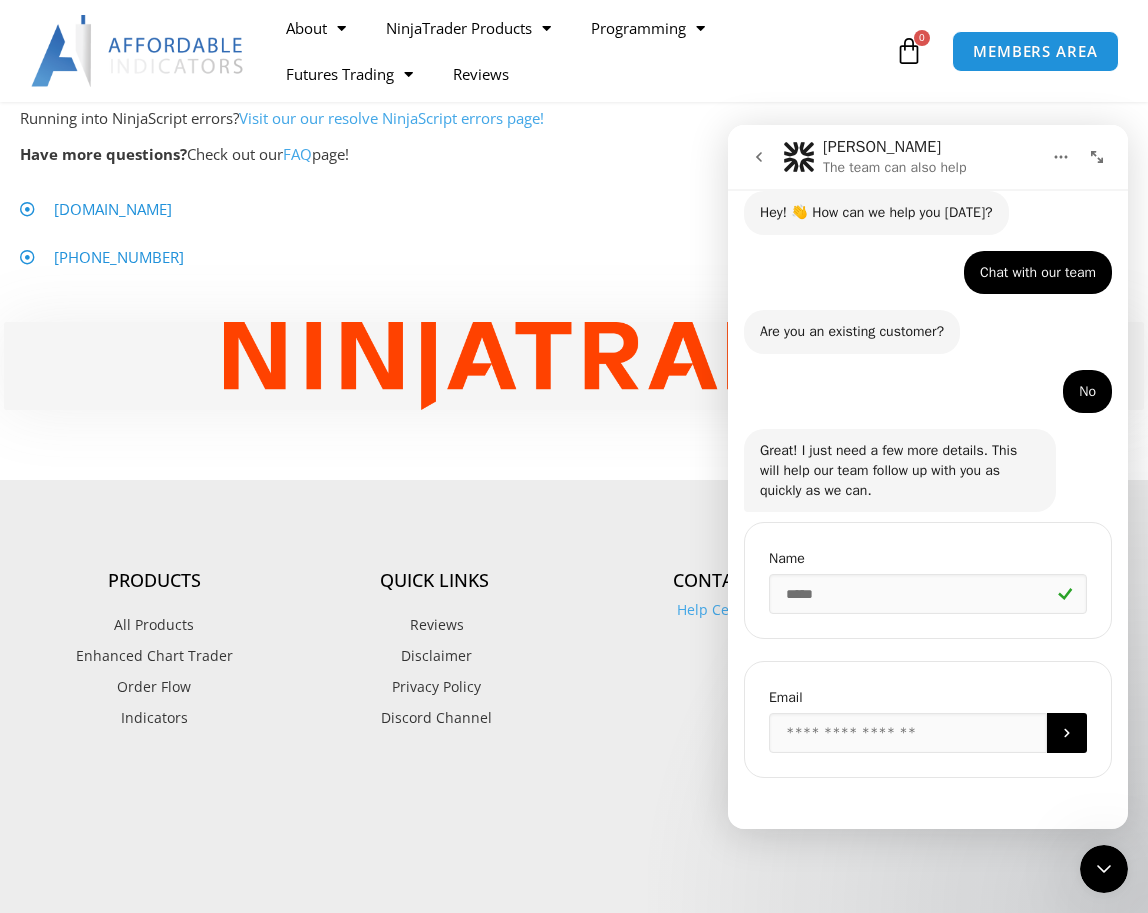 scroll, scrollTop: 83, scrollLeft: 0, axis: vertical 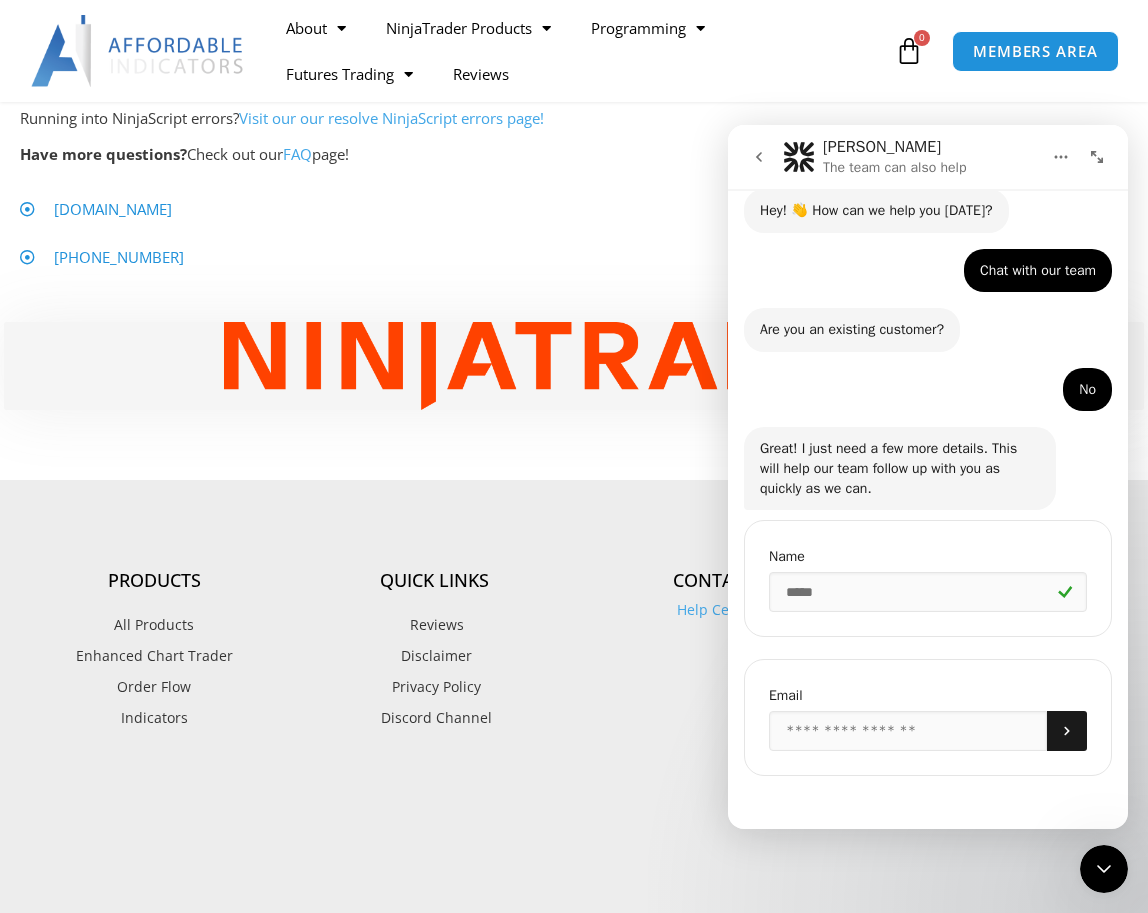 click 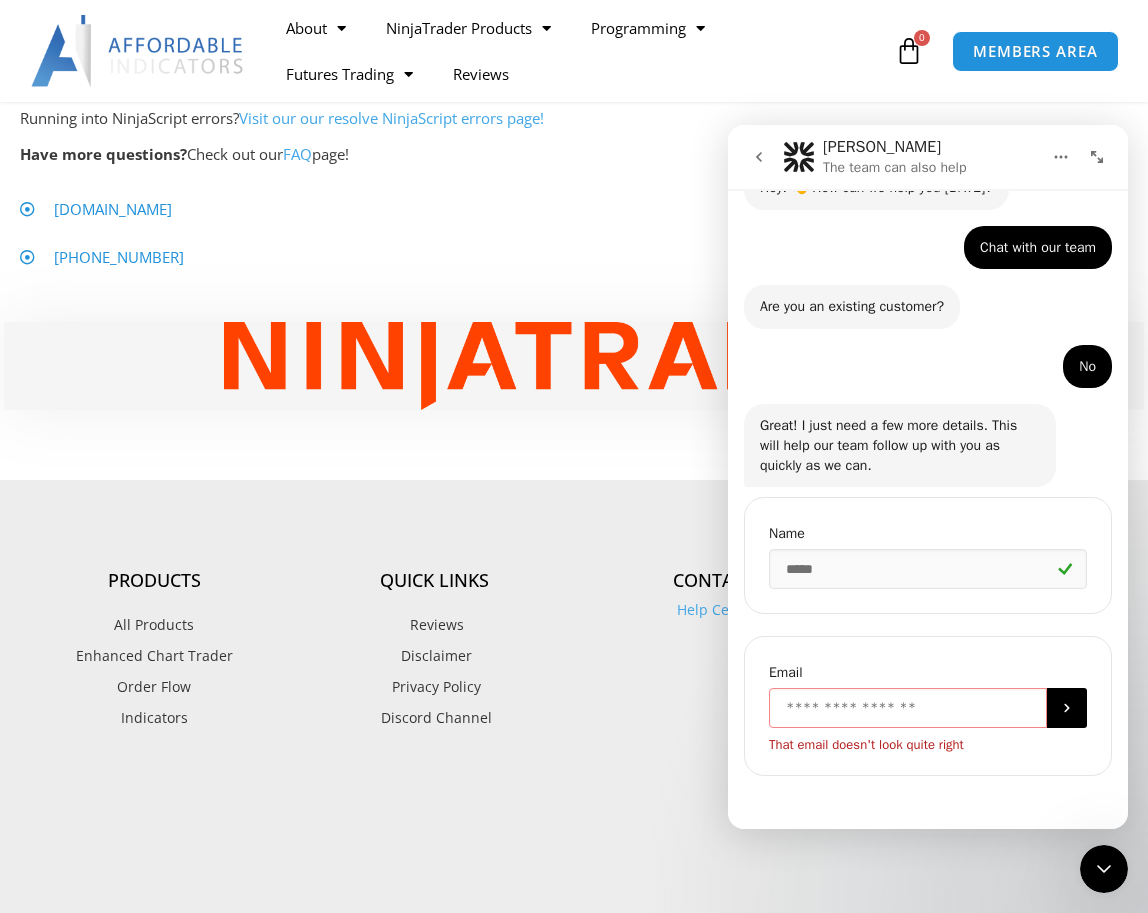 click at bounding box center [908, 708] 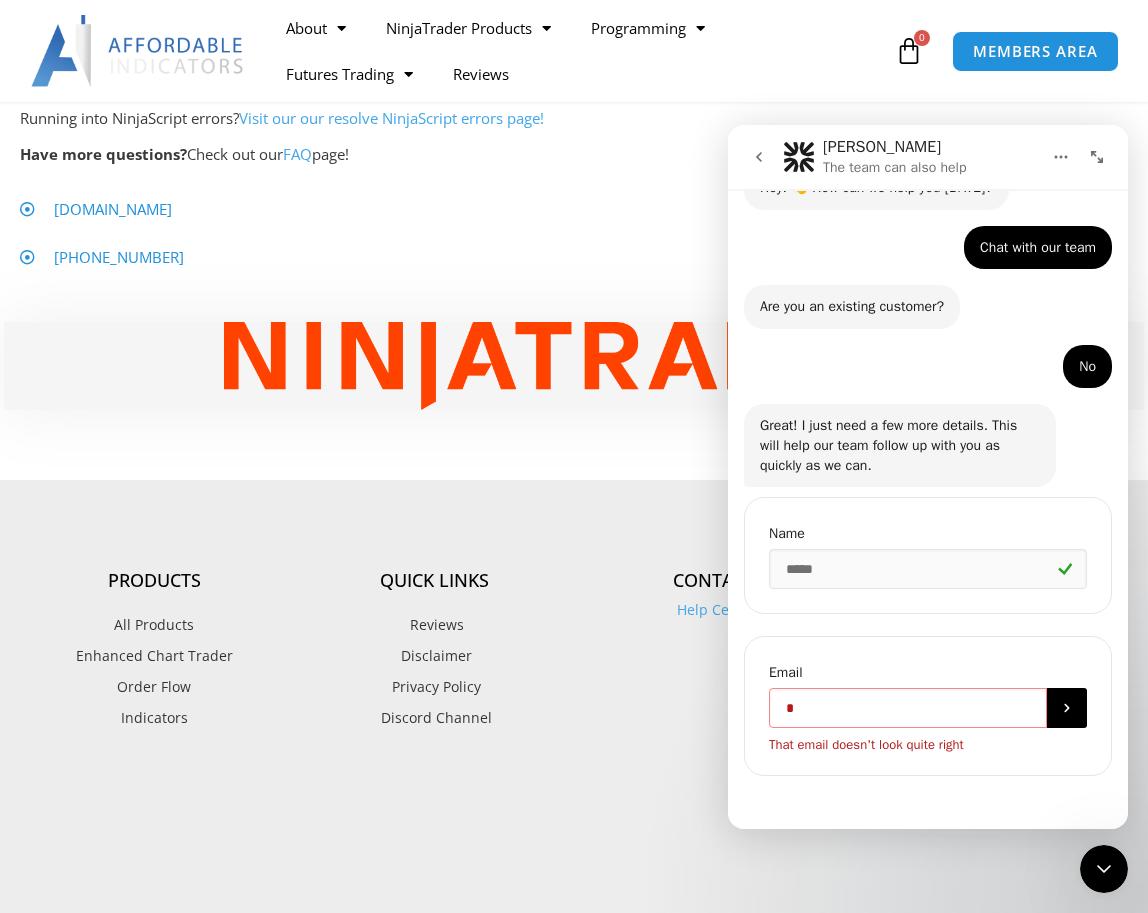 scroll, scrollTop: 83, scrollLeft: 0, axis: vertical 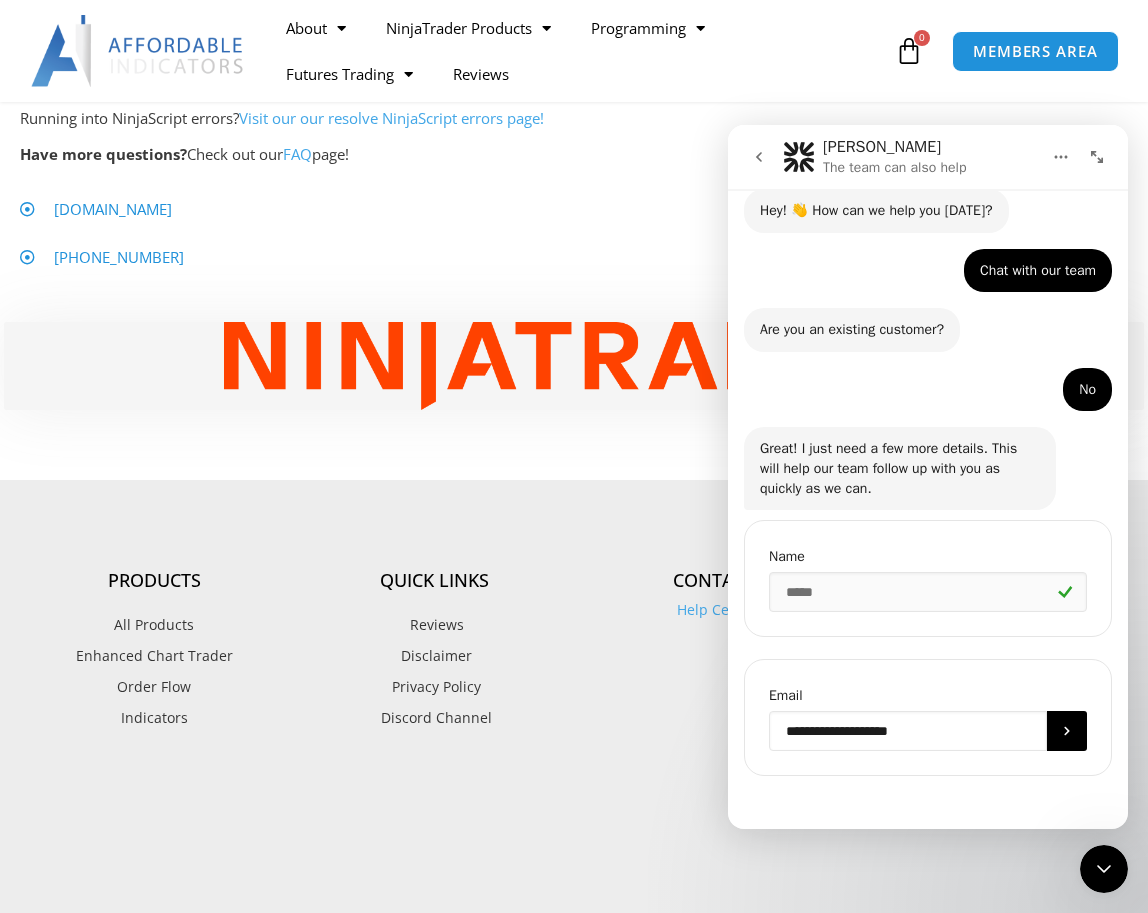 type on "**********" 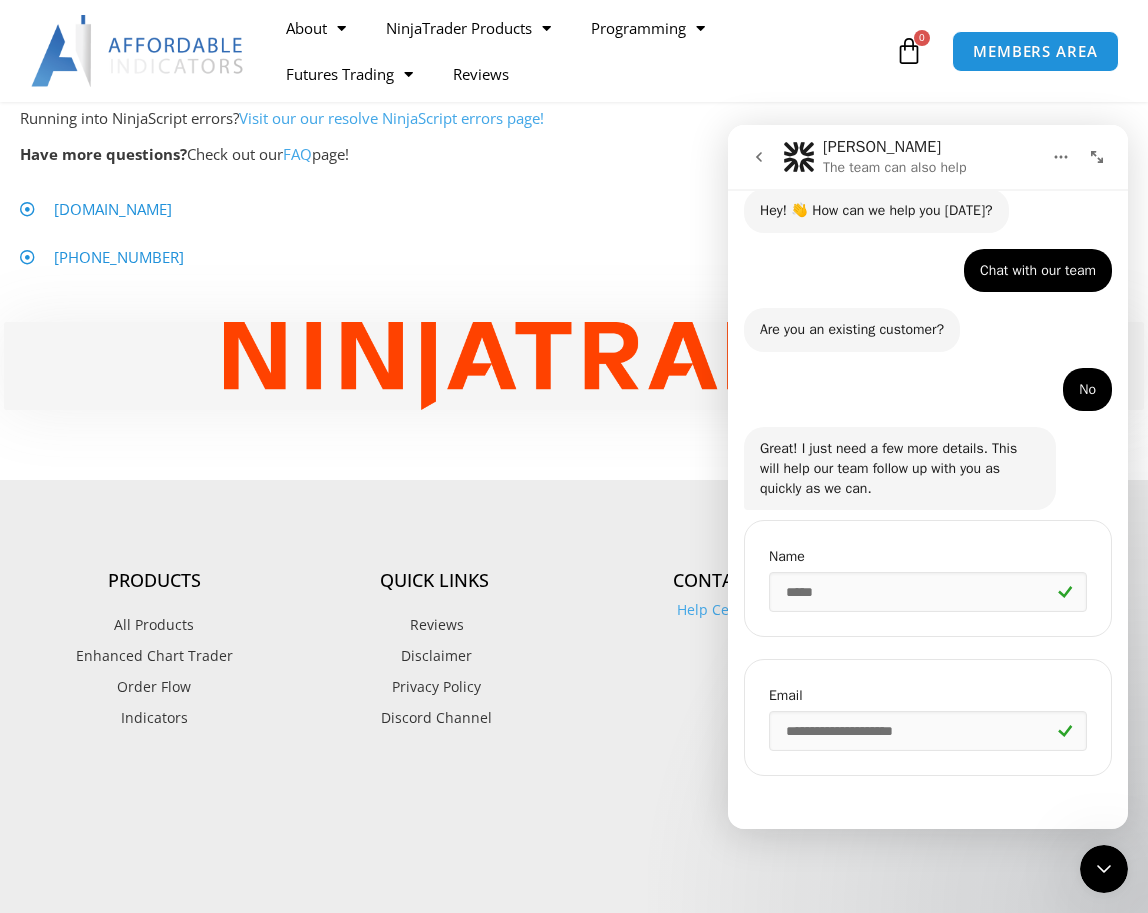 scroll, scrollTop: 222, scrollLeft: 0, axis: vertical 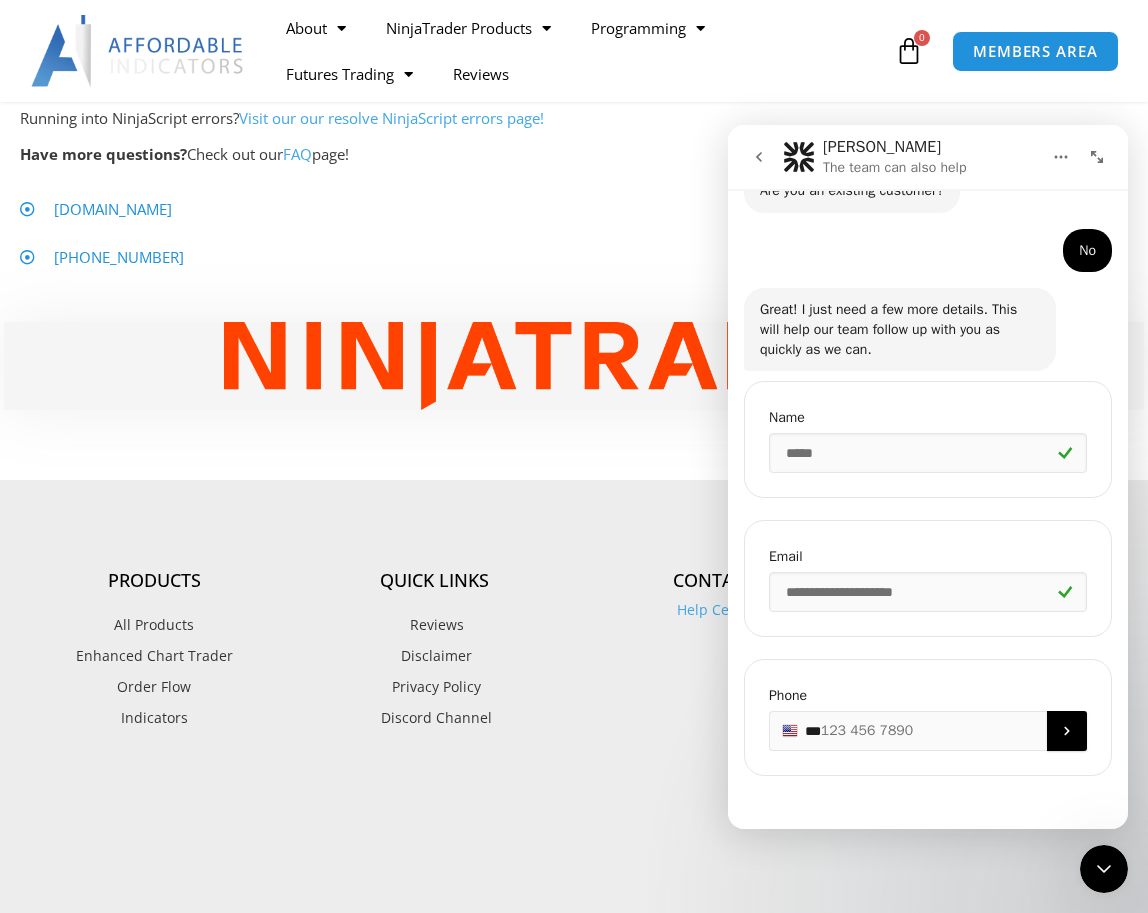 click at bounding box center (1067, 731) 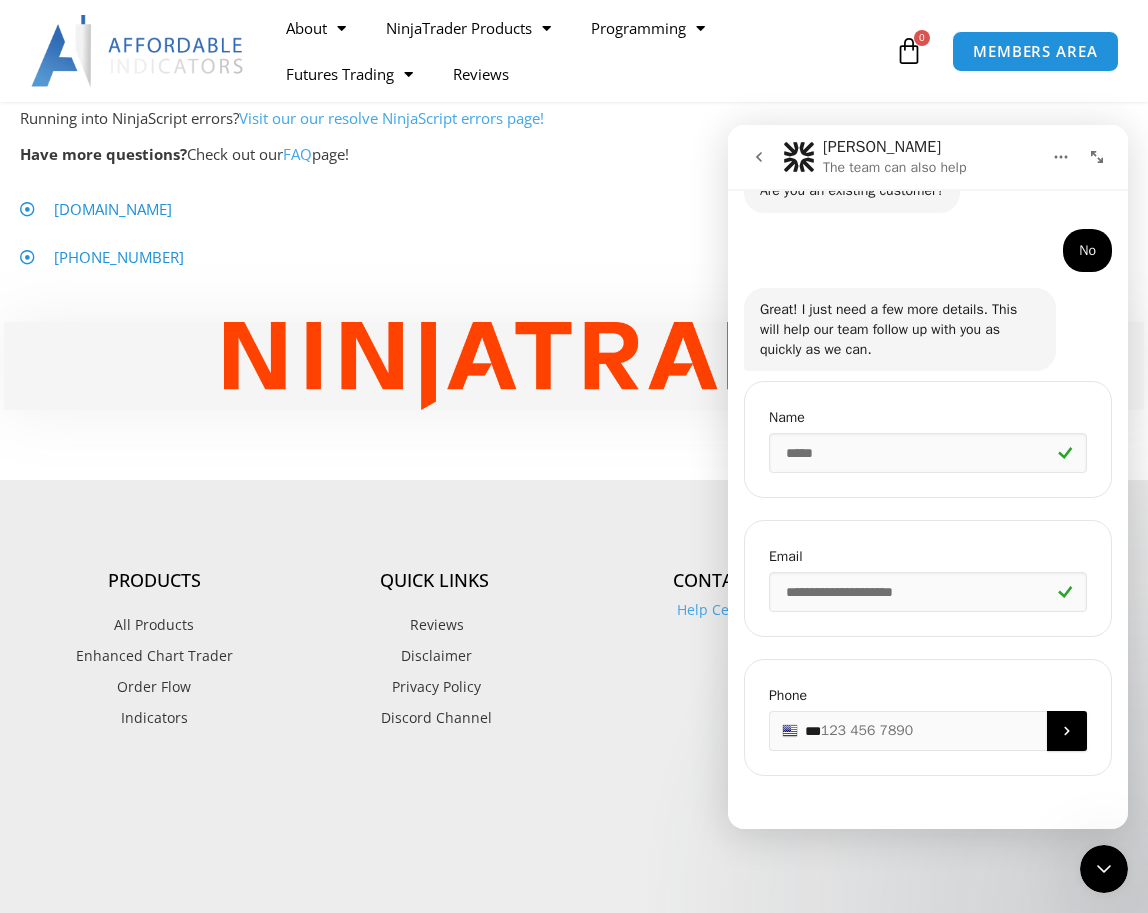 scroll, scrollTop: 245, scrollLeft: 0, axis: vertical 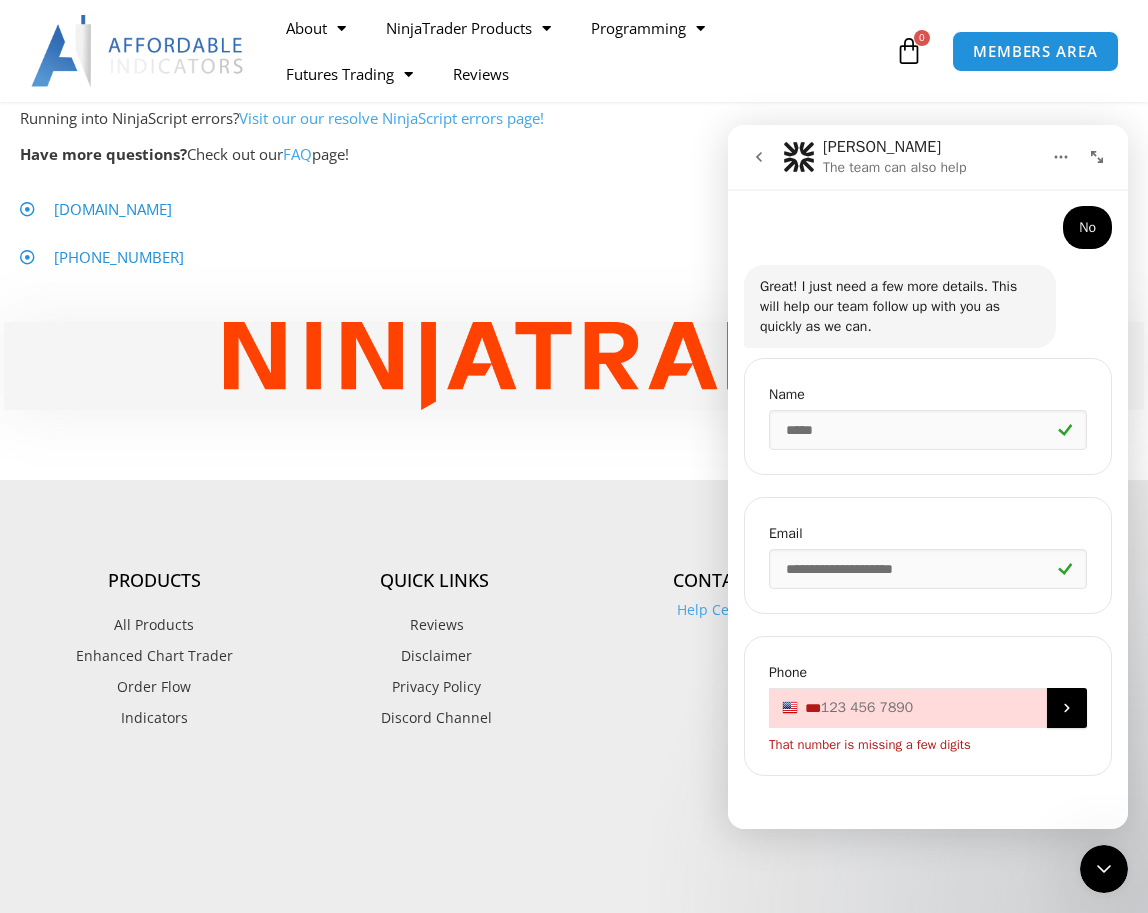 click on "**" at bounding box center [928, 708] 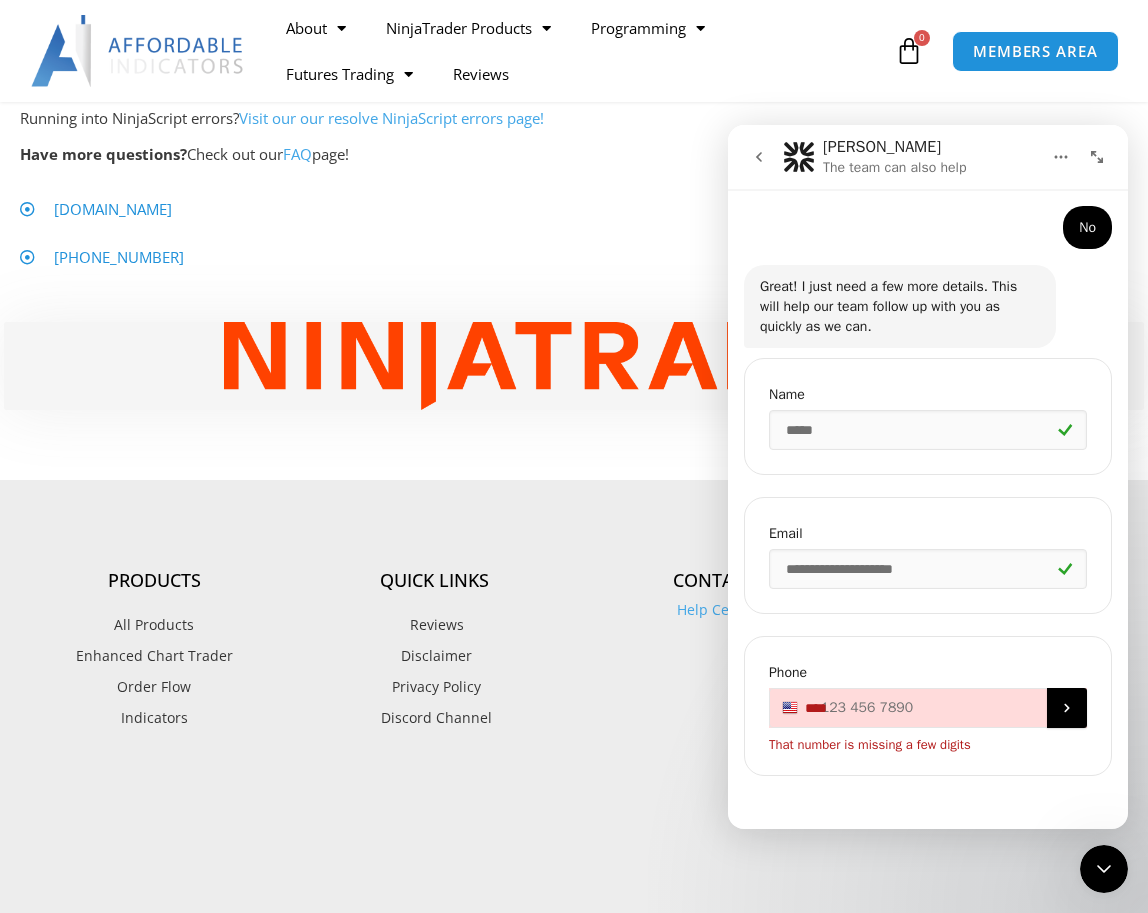 scroll, scrollTop: 222, scrollLeft: 0, axis: vertical 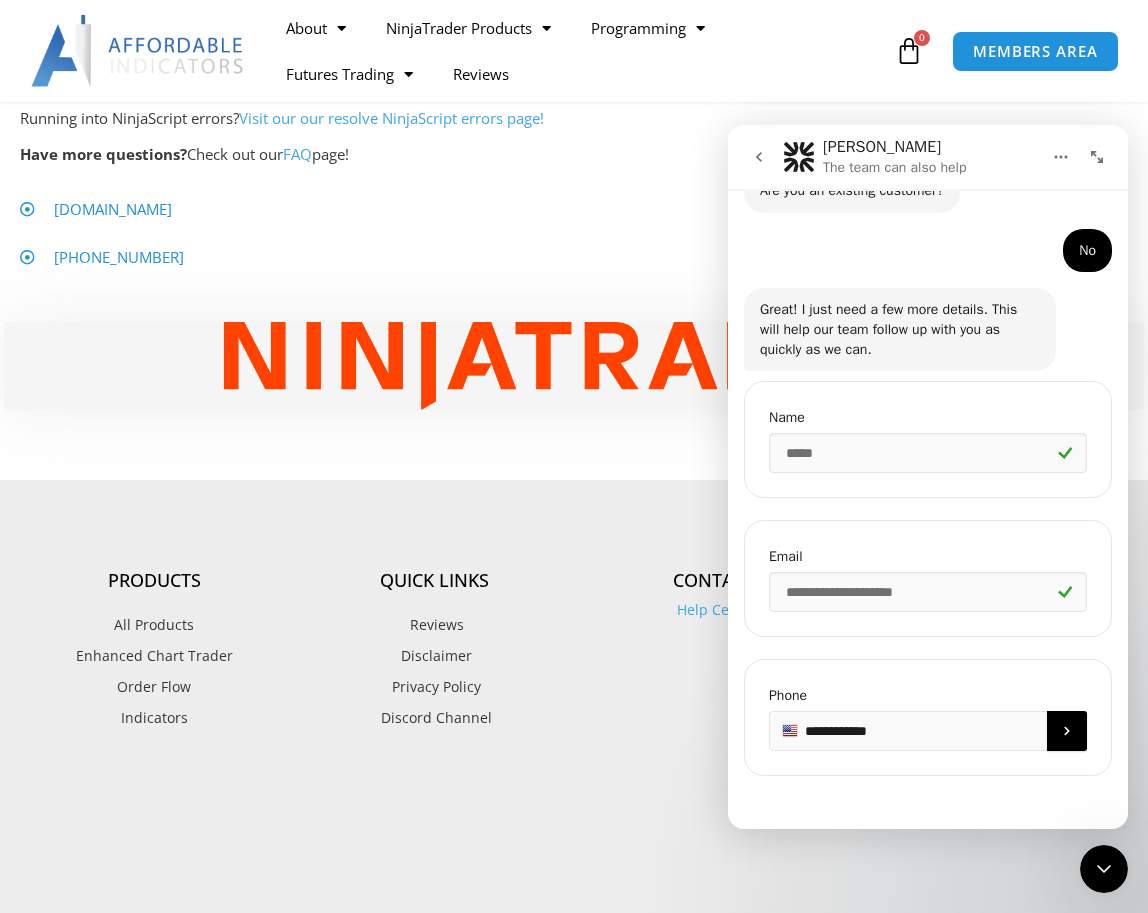 type on "**********" 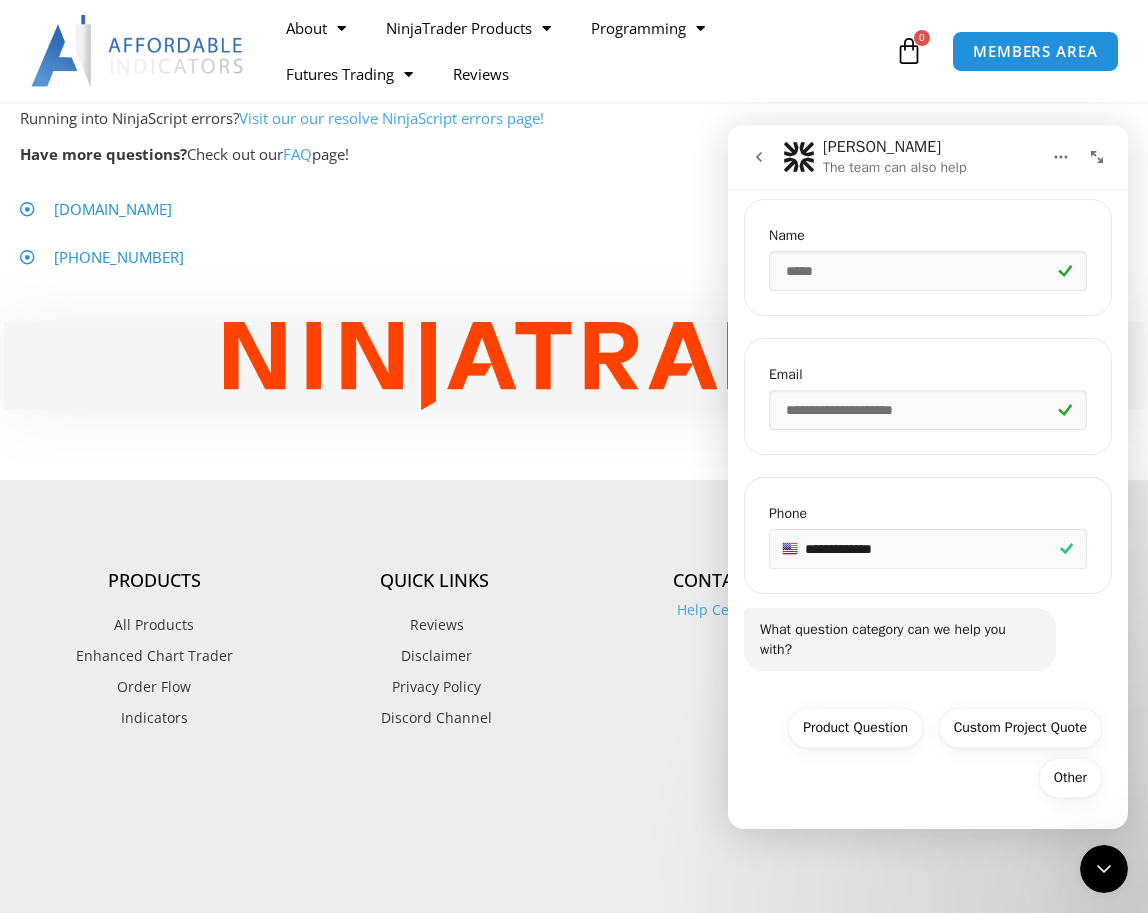 scroll, scrollTop: 406, scrollLeft: 0, axis: vertical 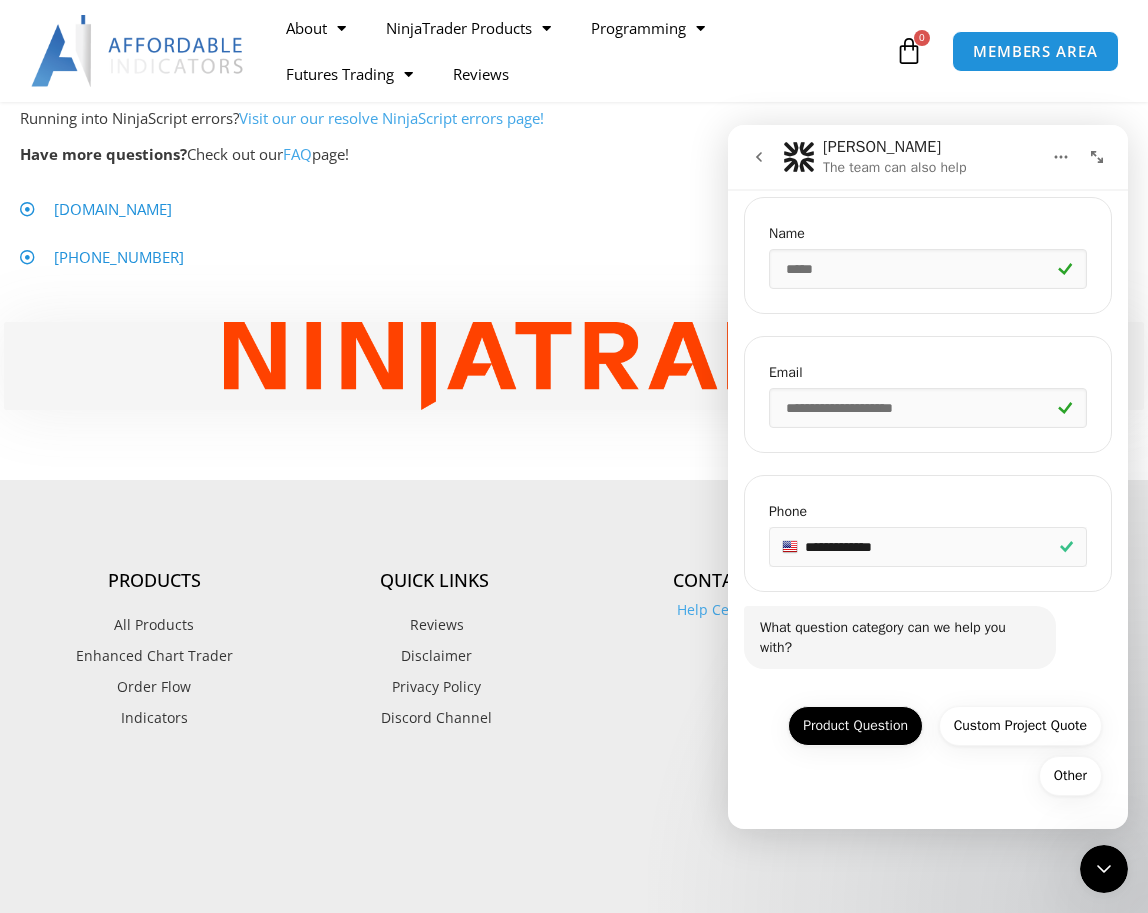 click on "Product Question" at bounding box center [855, 726] 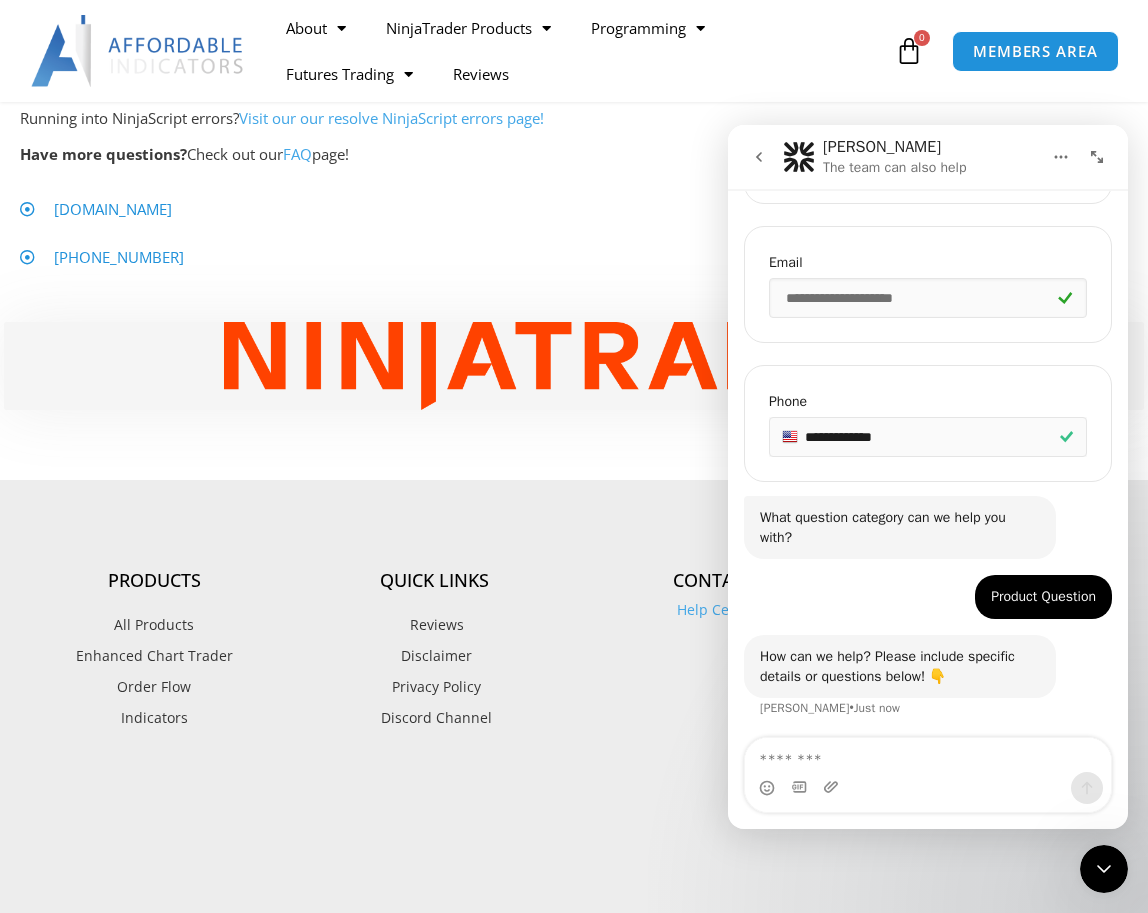 scroll, scrollTop: 518, scrollLeft: 0, axis: vertical 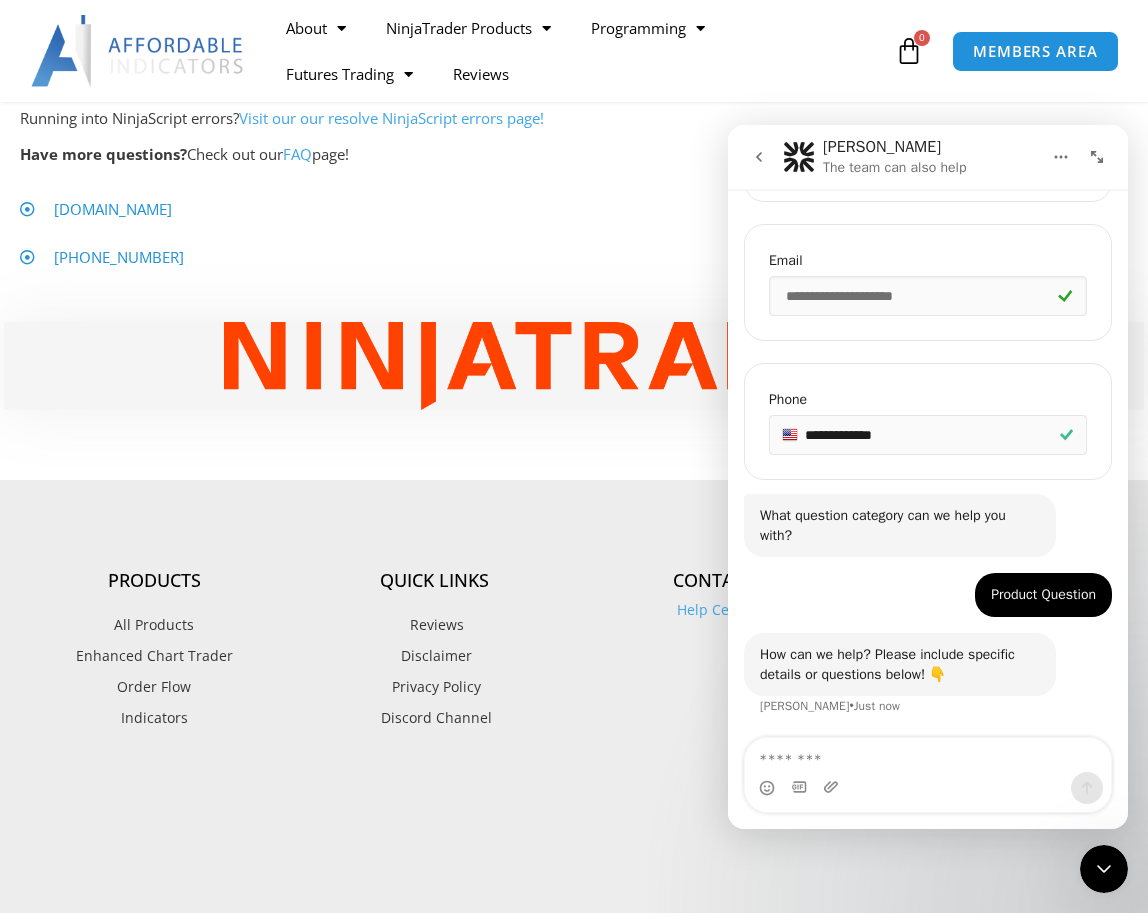 click at bounding box center (928, 755) 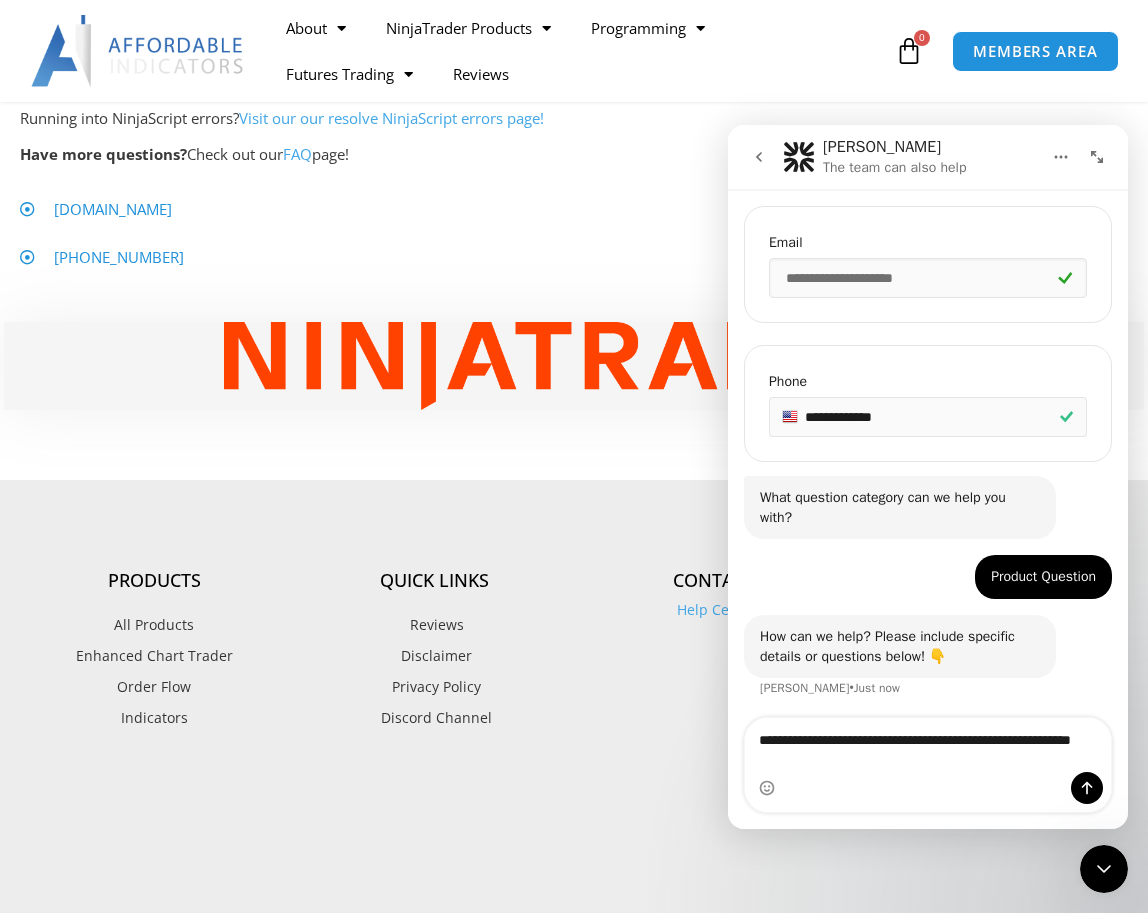 scroll, scrollTop: 538, scrollLeft: 0, axis: vertical 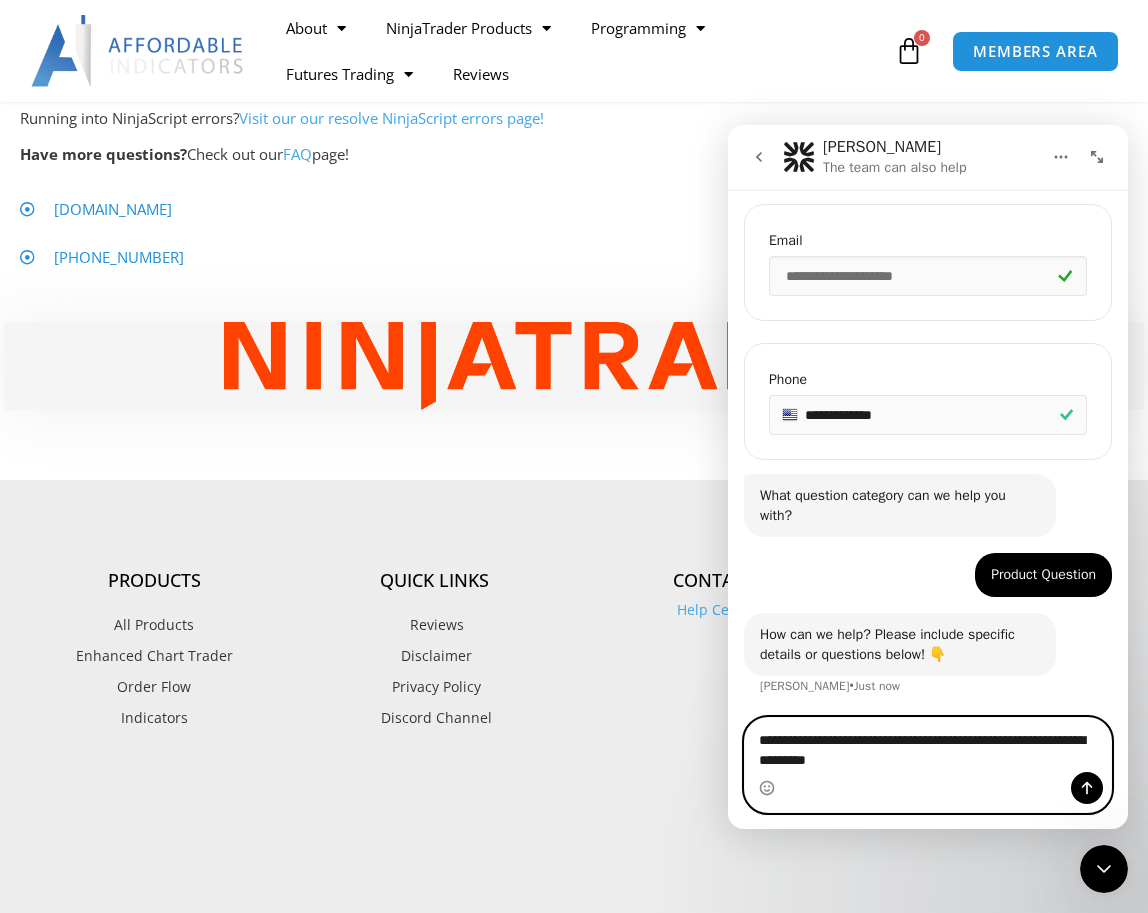 click on "**********" at bounding box center [928, 745] 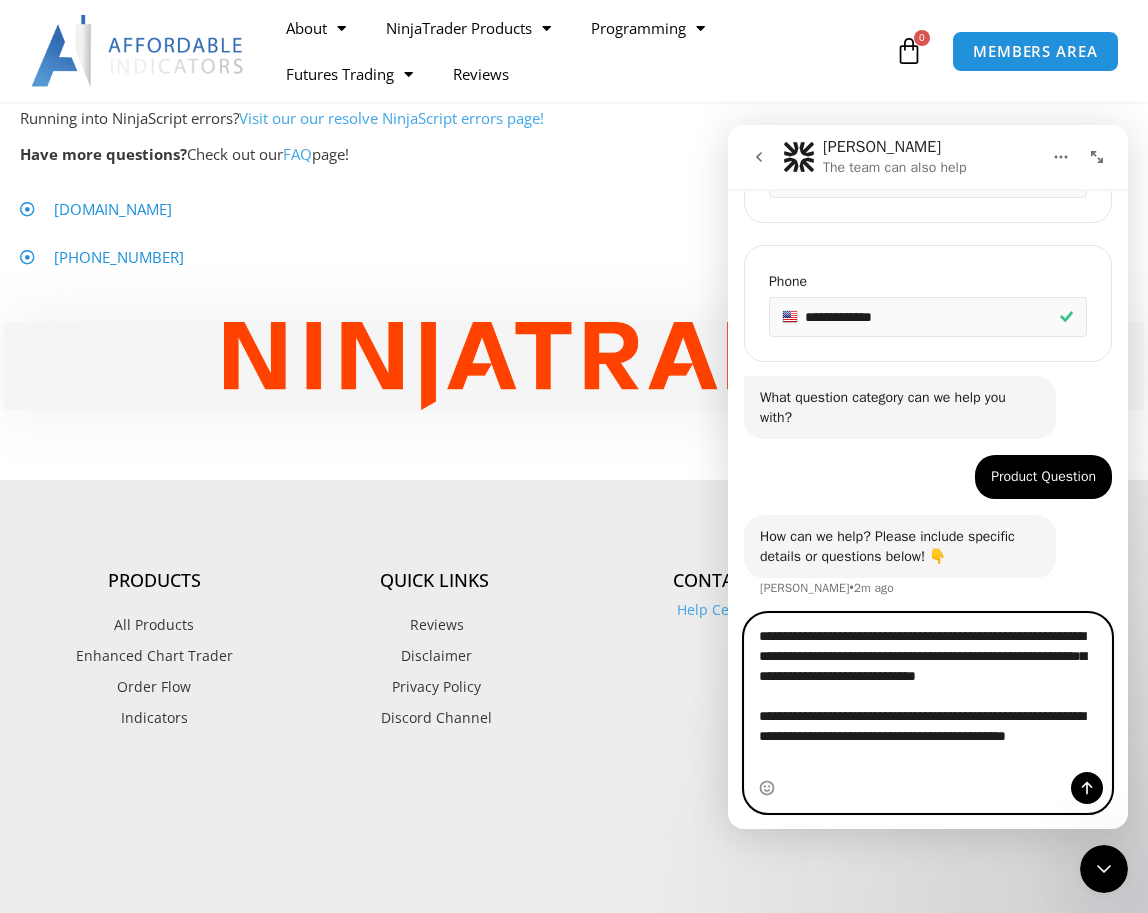 scroll, scrollTop: 638, scrollLeft: 0, axis: vertical 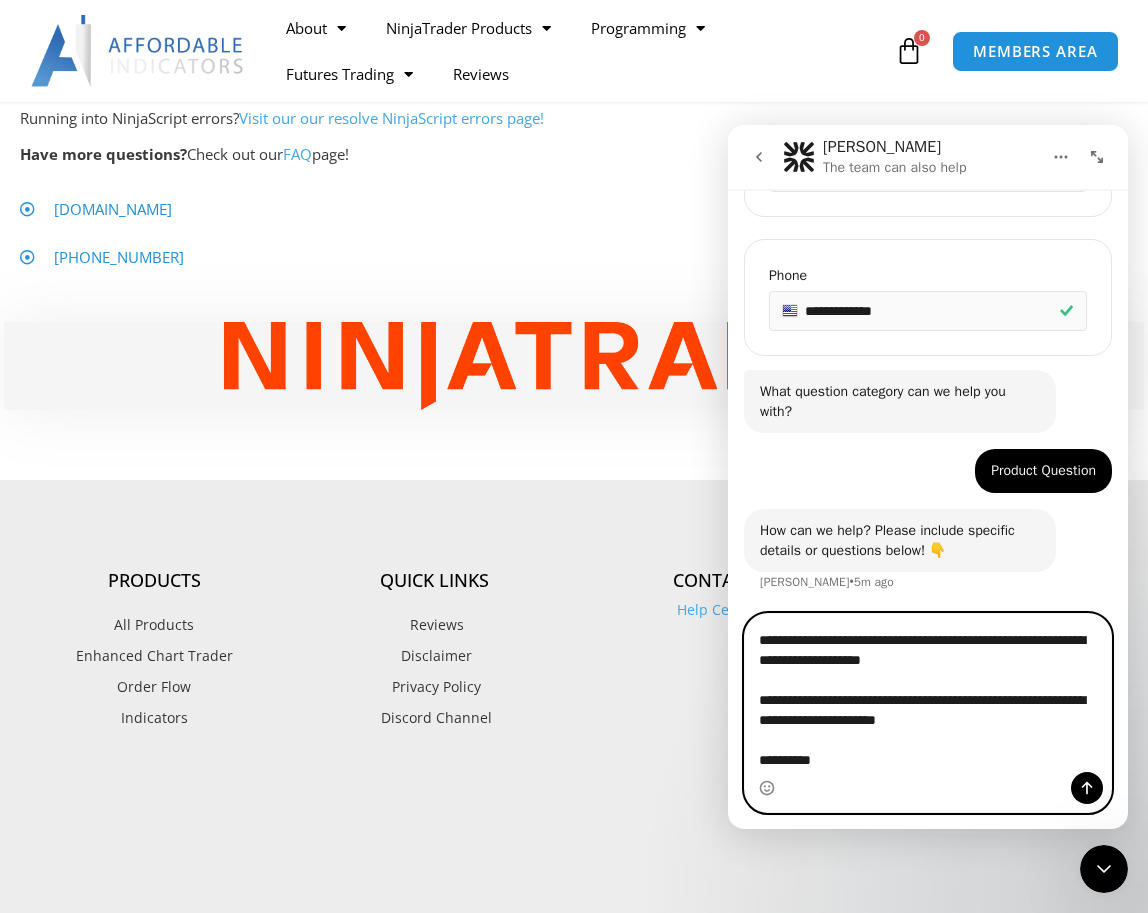 type on "**********" 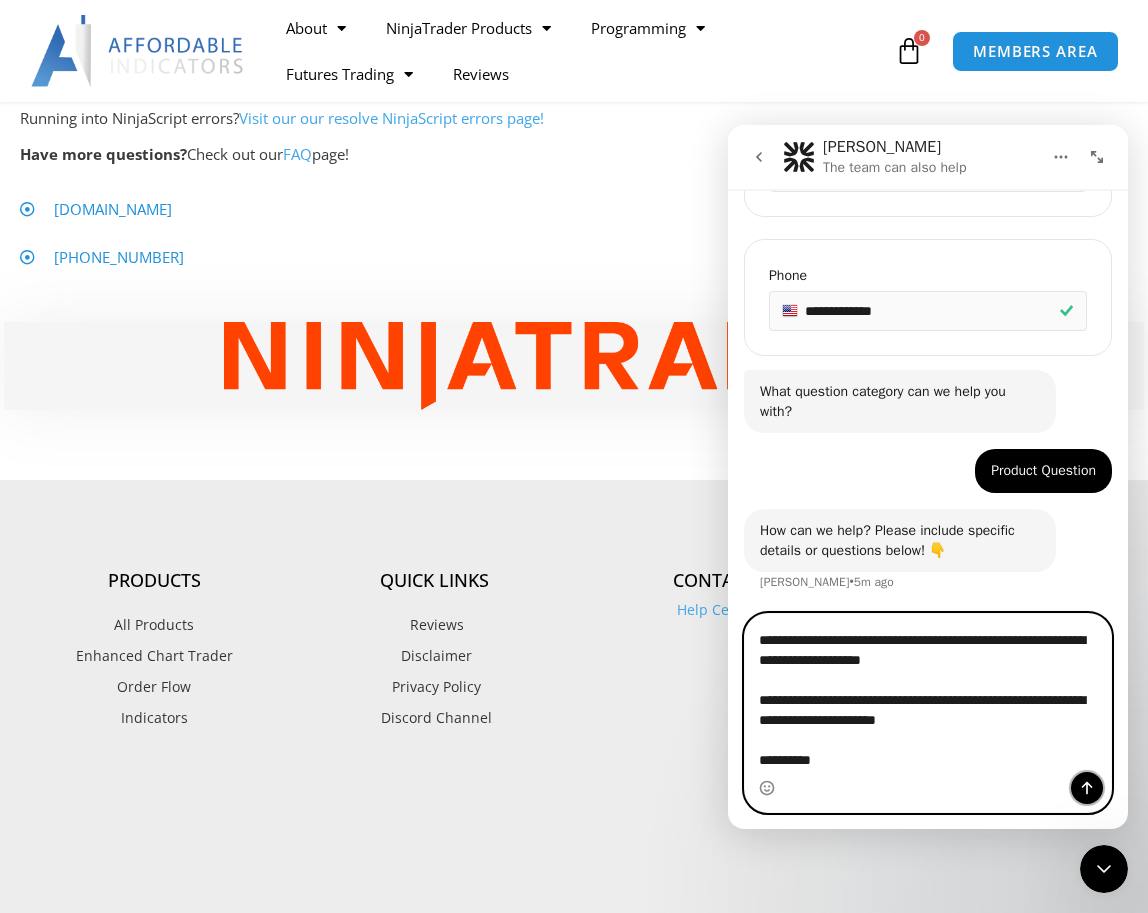 click 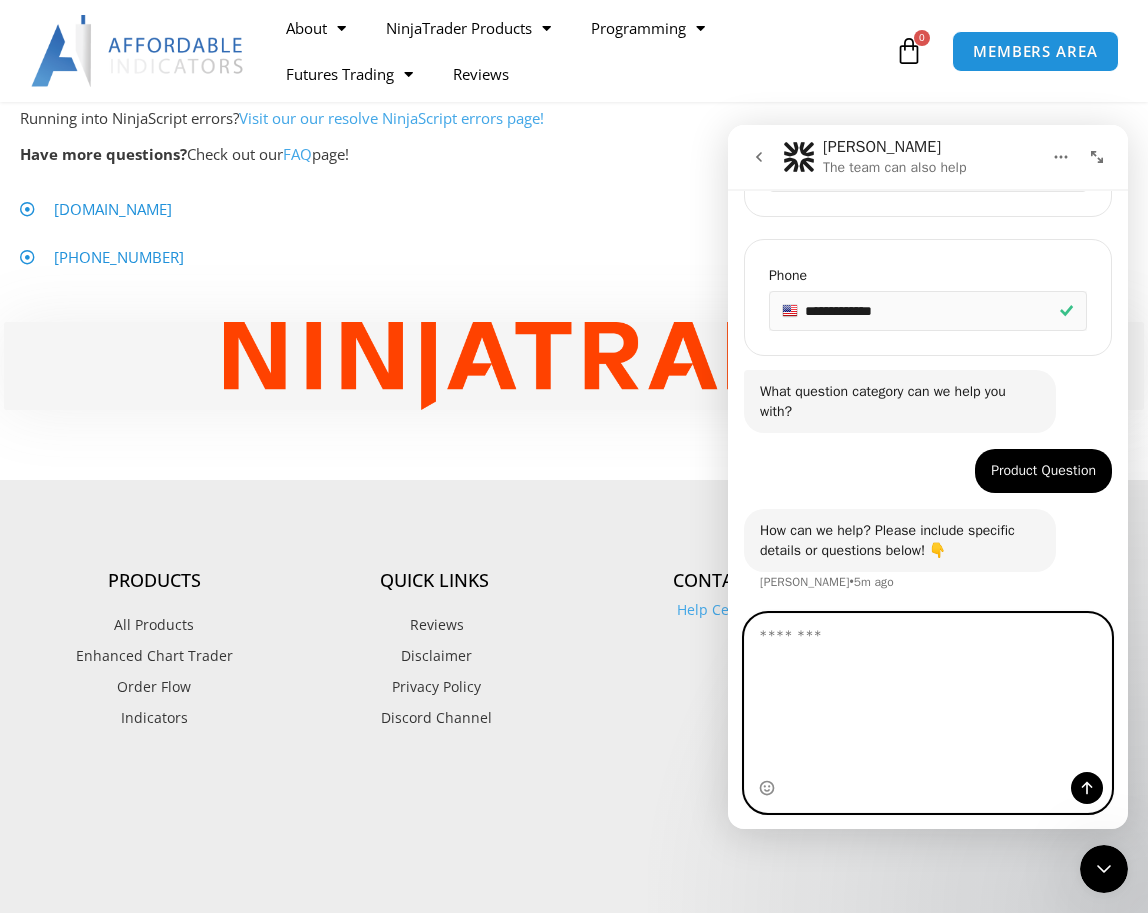 scroll, scrollTop: 0, scrollLeft: 0, axis: both 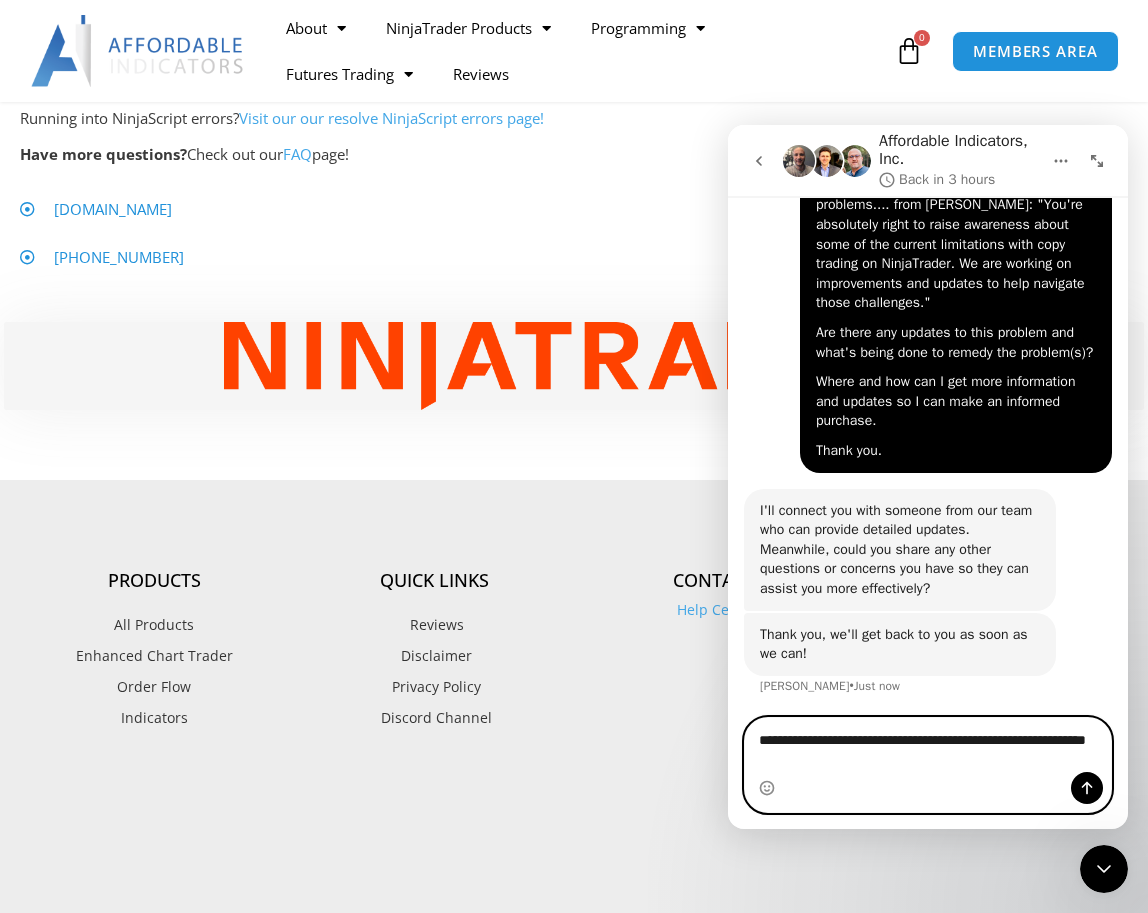 type on "**********" 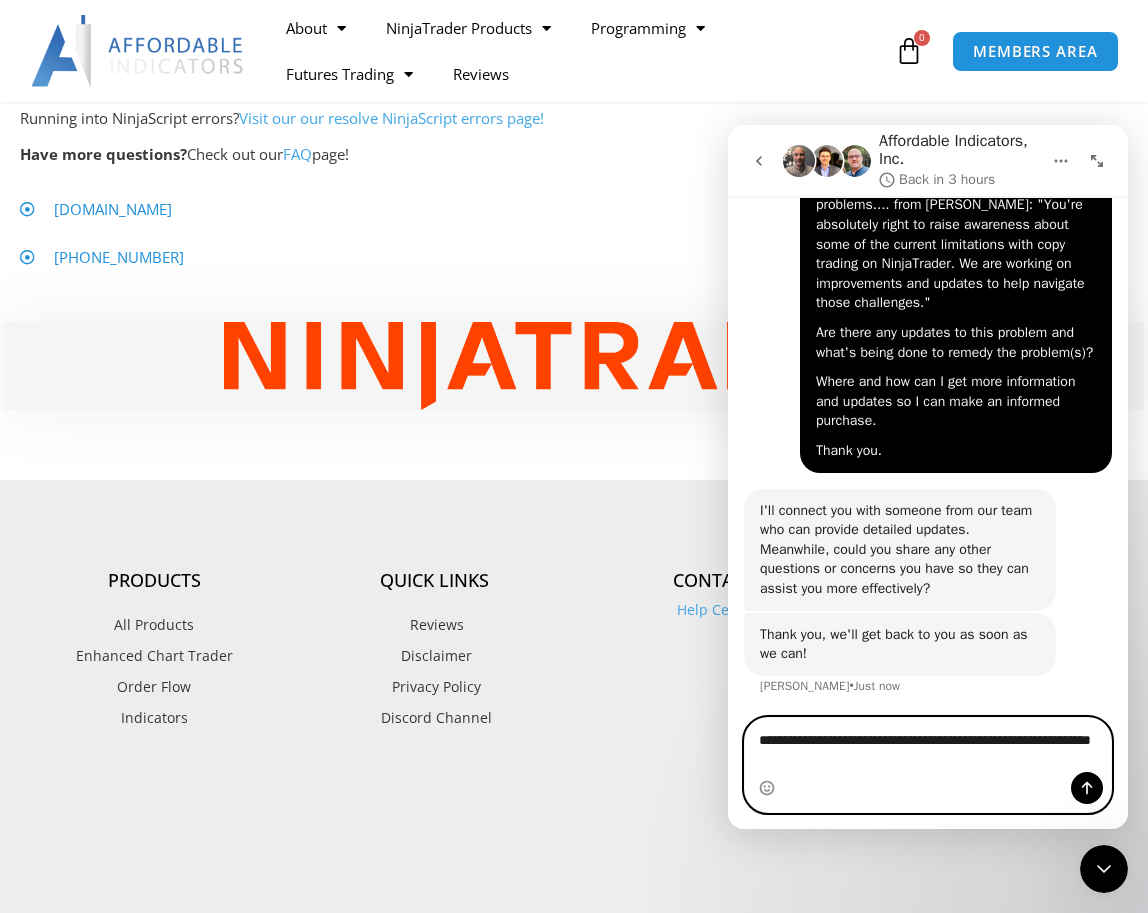 type 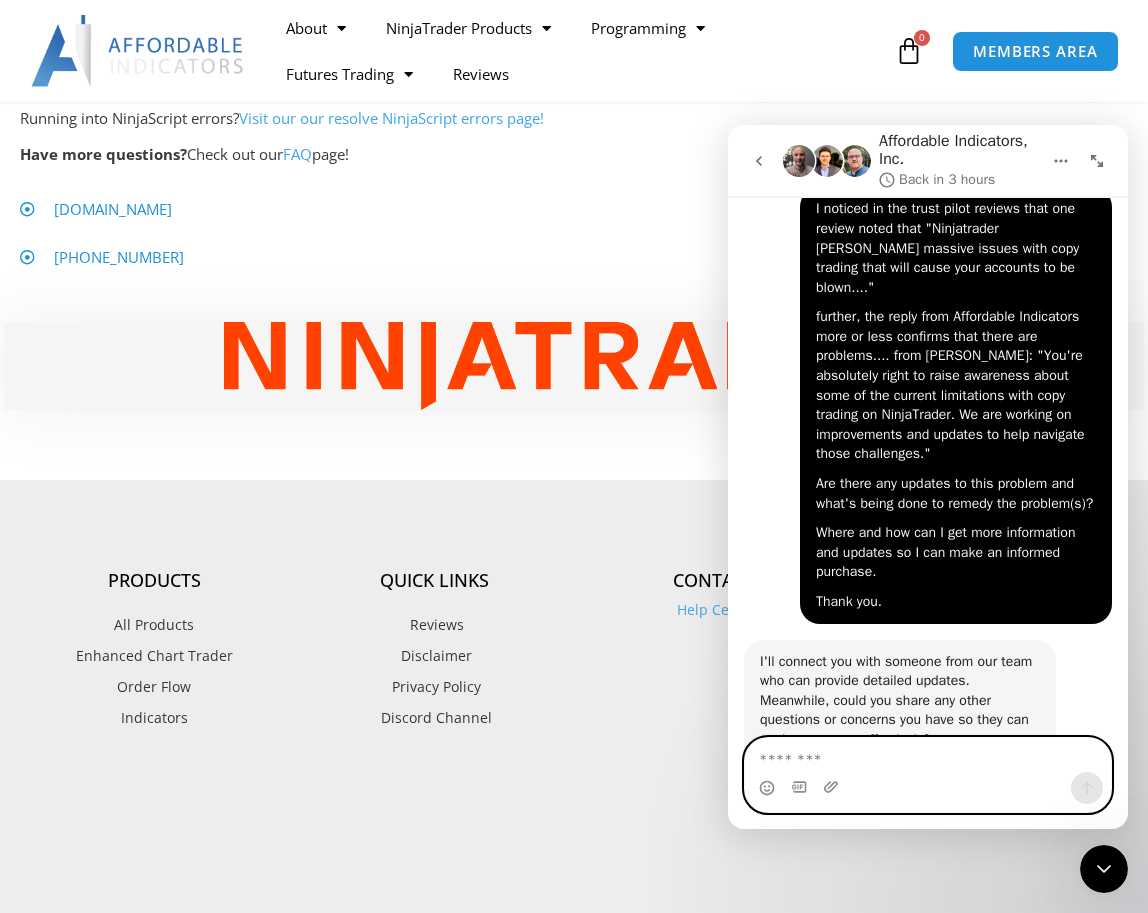 scroll, scrollTop: 1008, scrollLeft: 0, axis: vertical 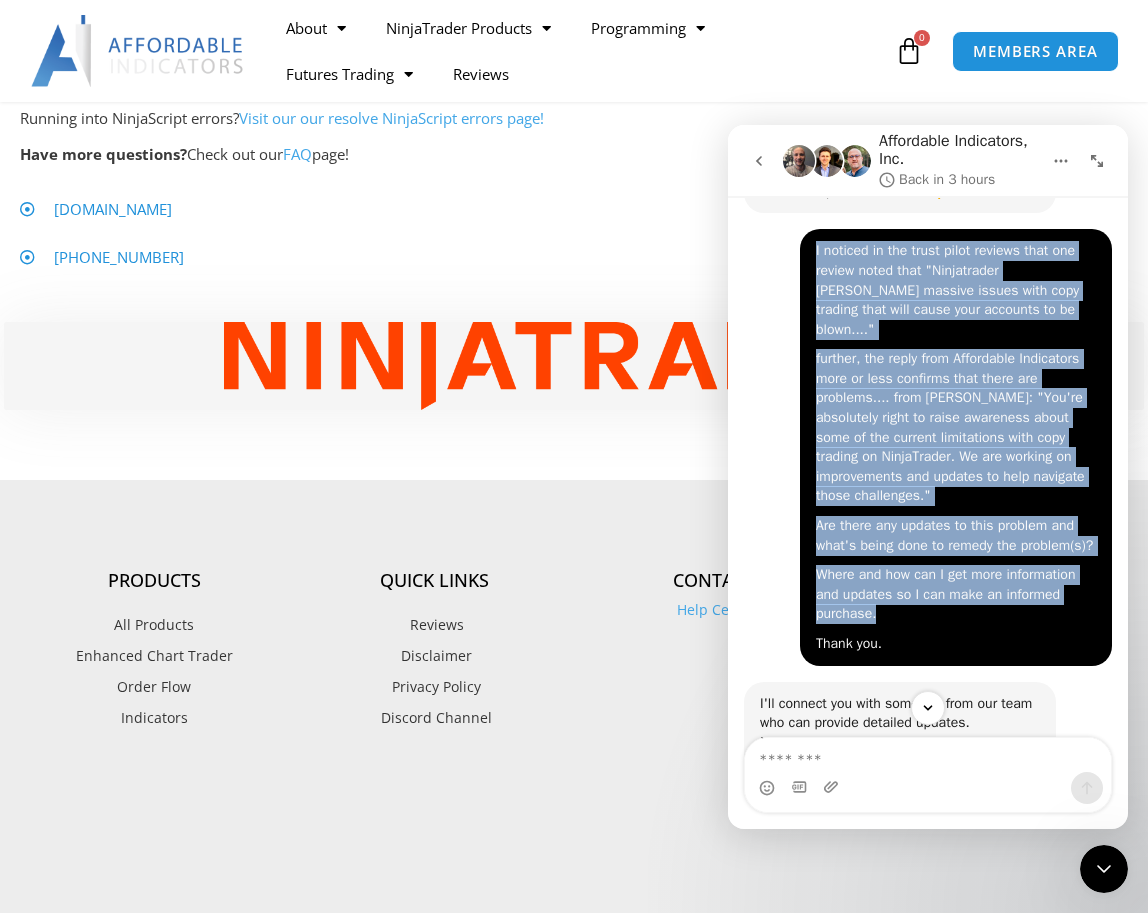 drag, startPoint x: 816, startPoint y: 251, endPoint x: 993, endPoint y: 624, distance: 412.8656 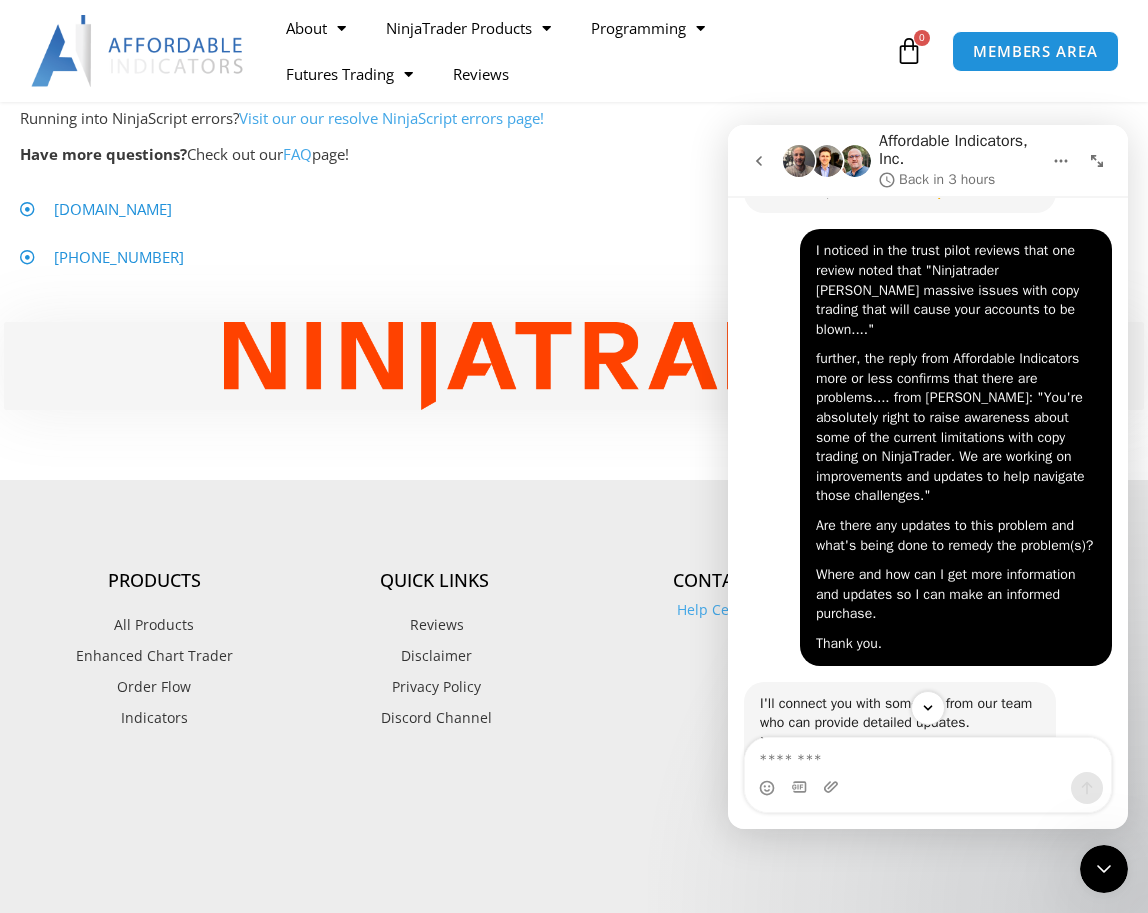 click at bounding box center (928, 708) 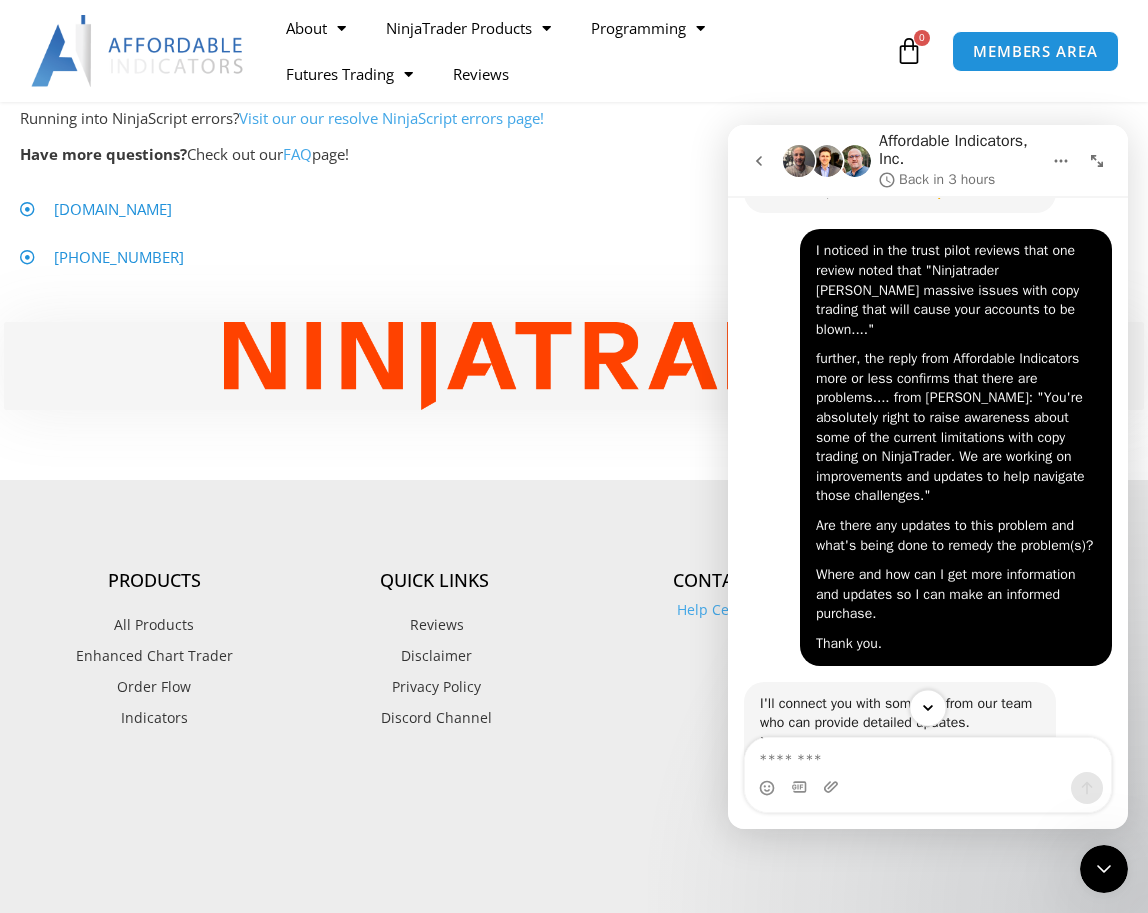 click 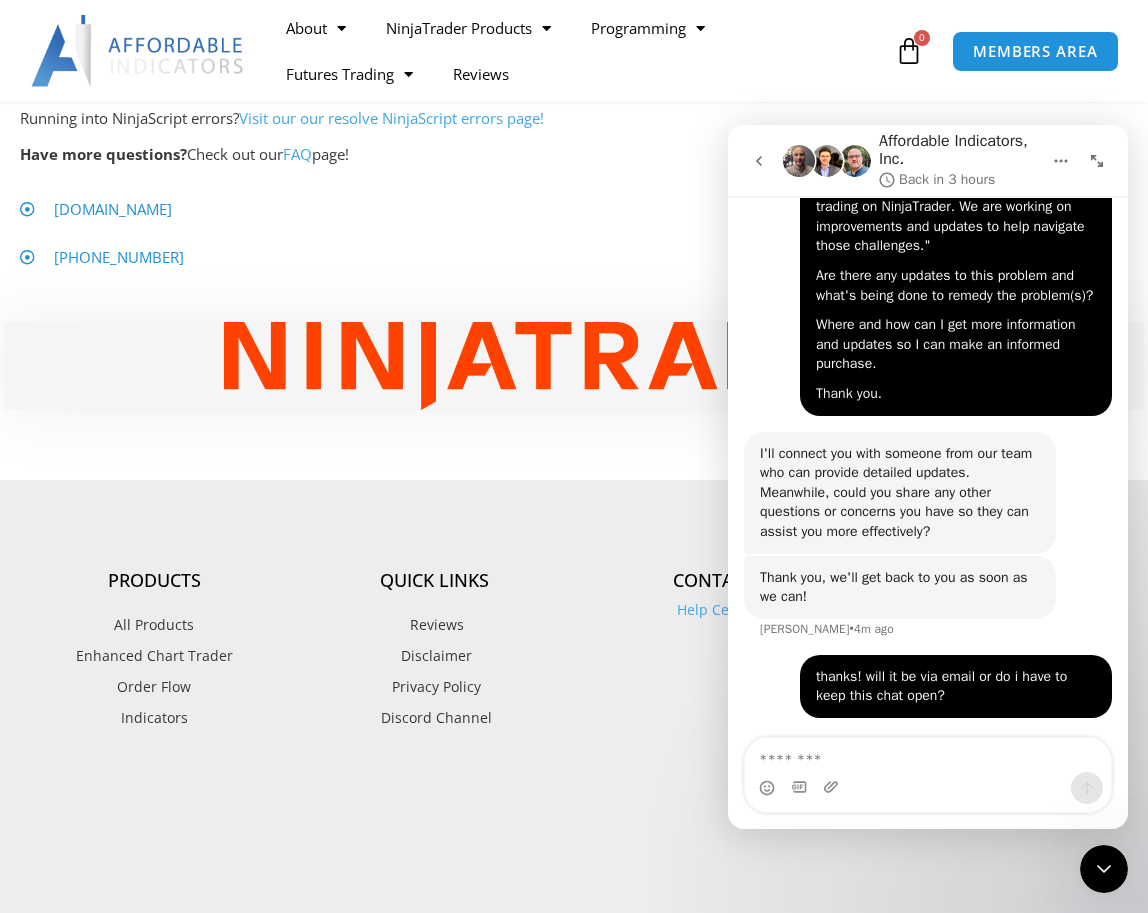 scroll, scrollTop: 1260, scrollLeft: 0, axis: vertical 